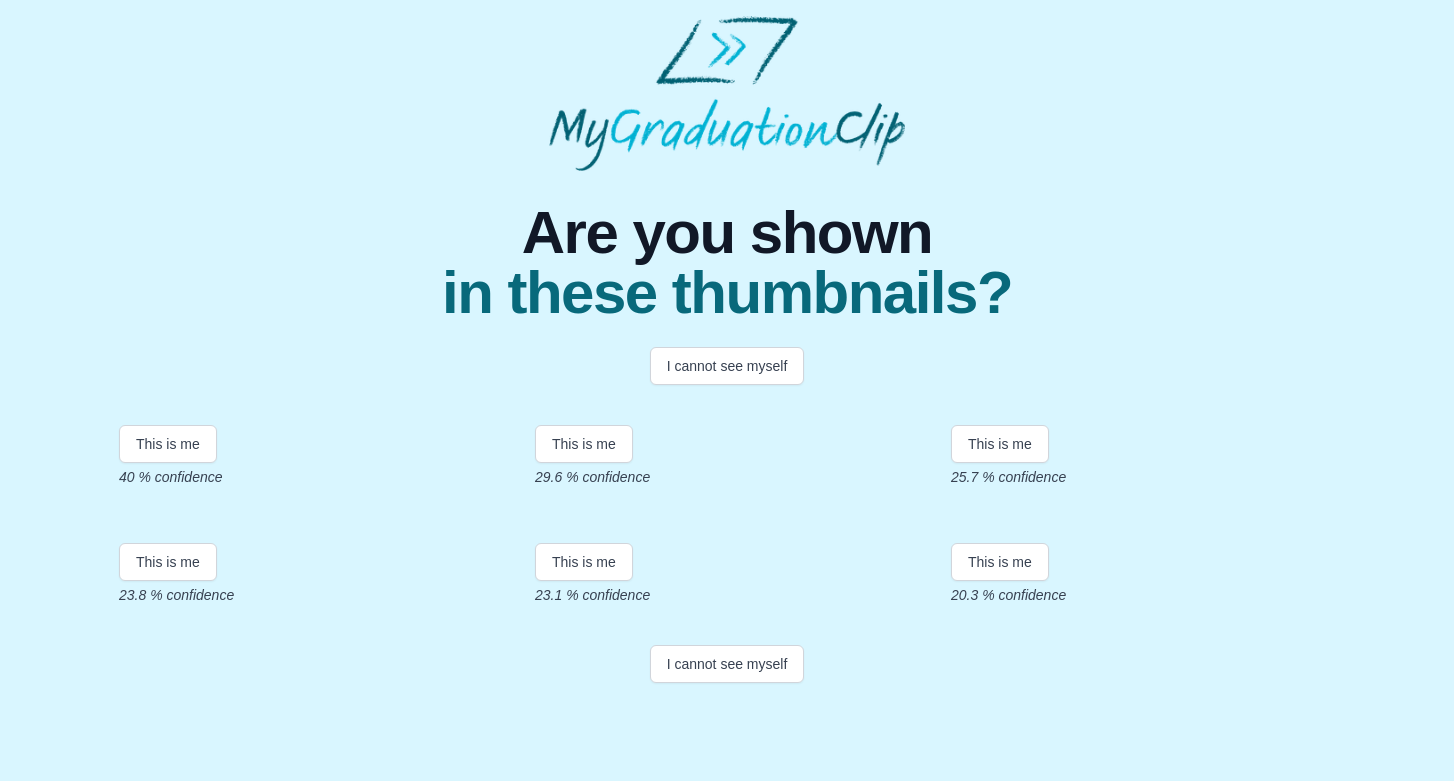 scroll, scrollTop: 357, scrollLeft: 0, axis: vertical 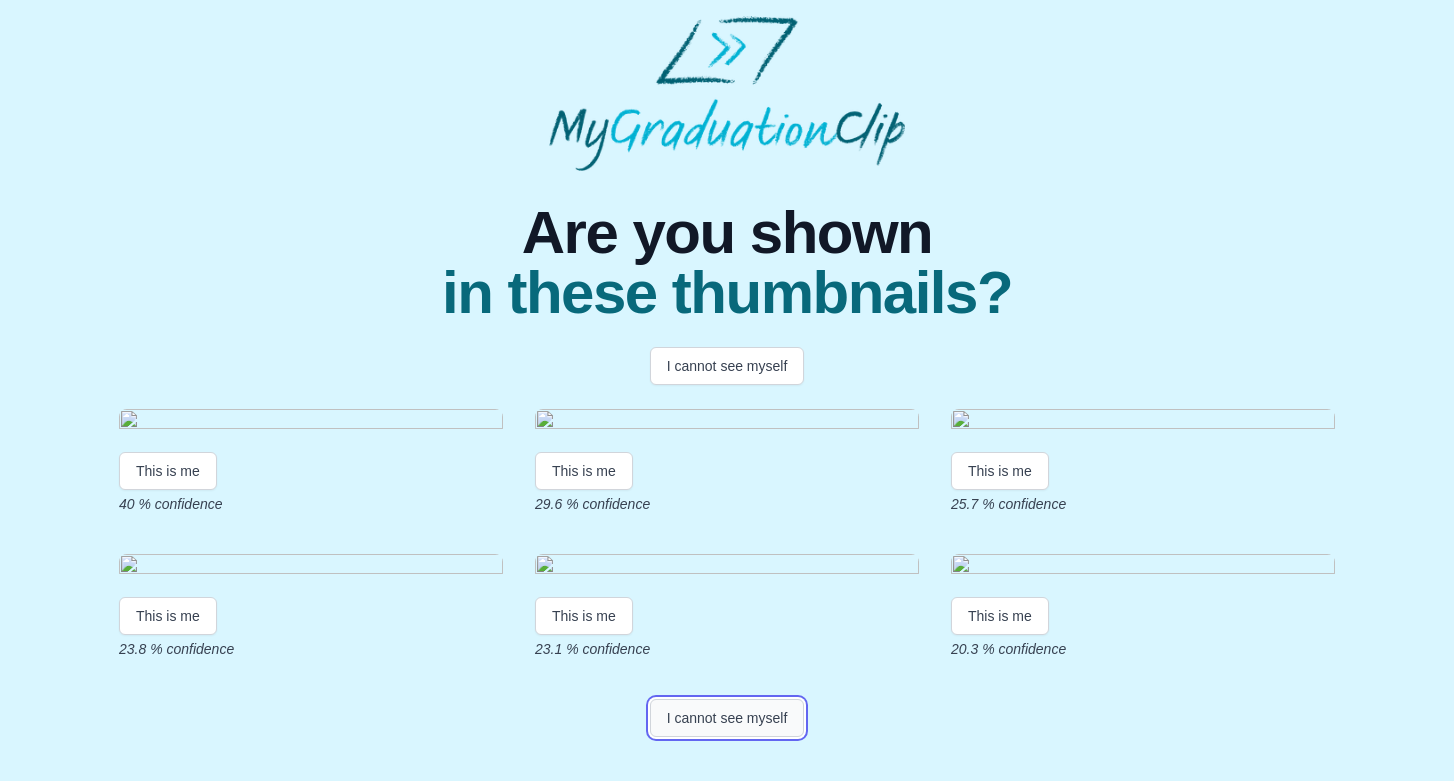click on "I cannot see myself" at bounding box center [727, 718] 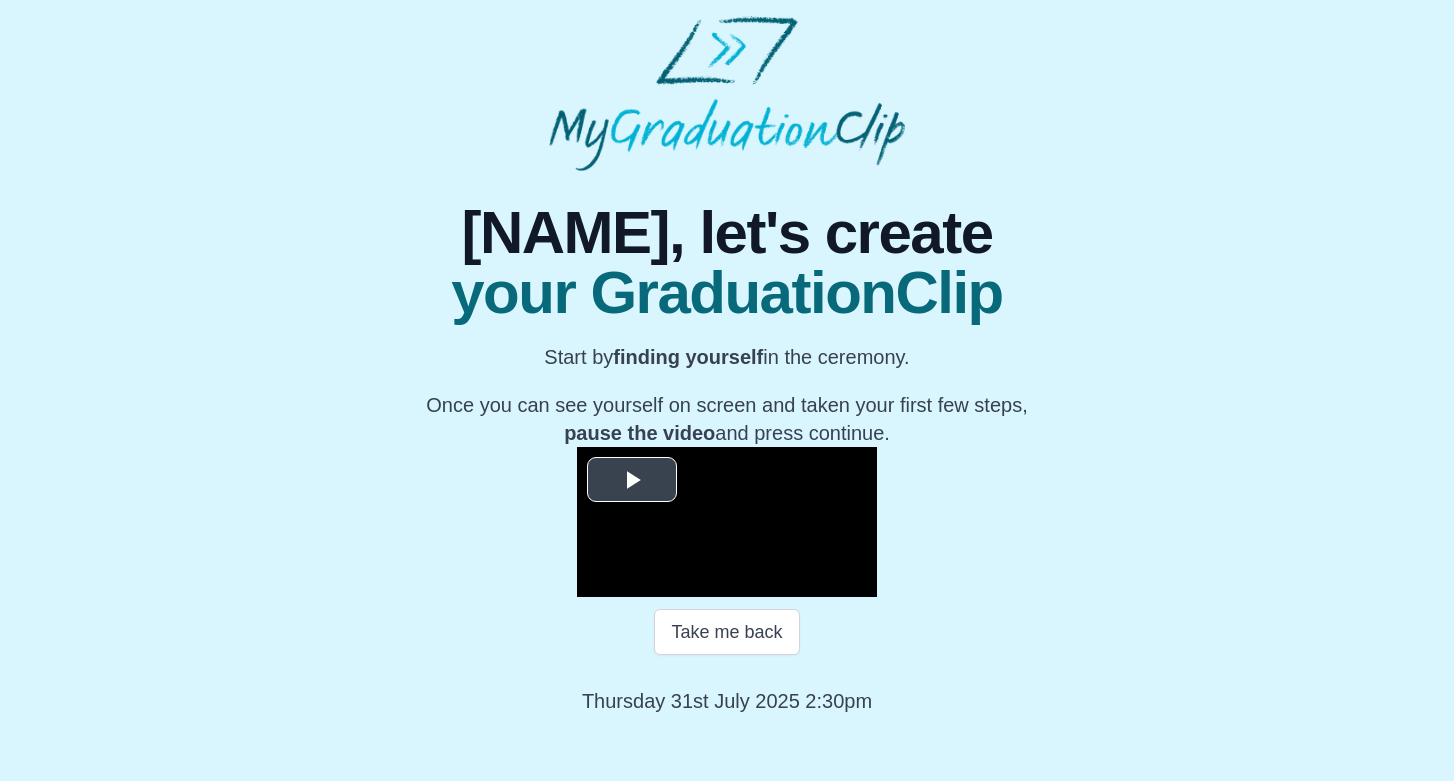 scroll, scrollTop: 161, scrollLeft: 0, axis: vertical 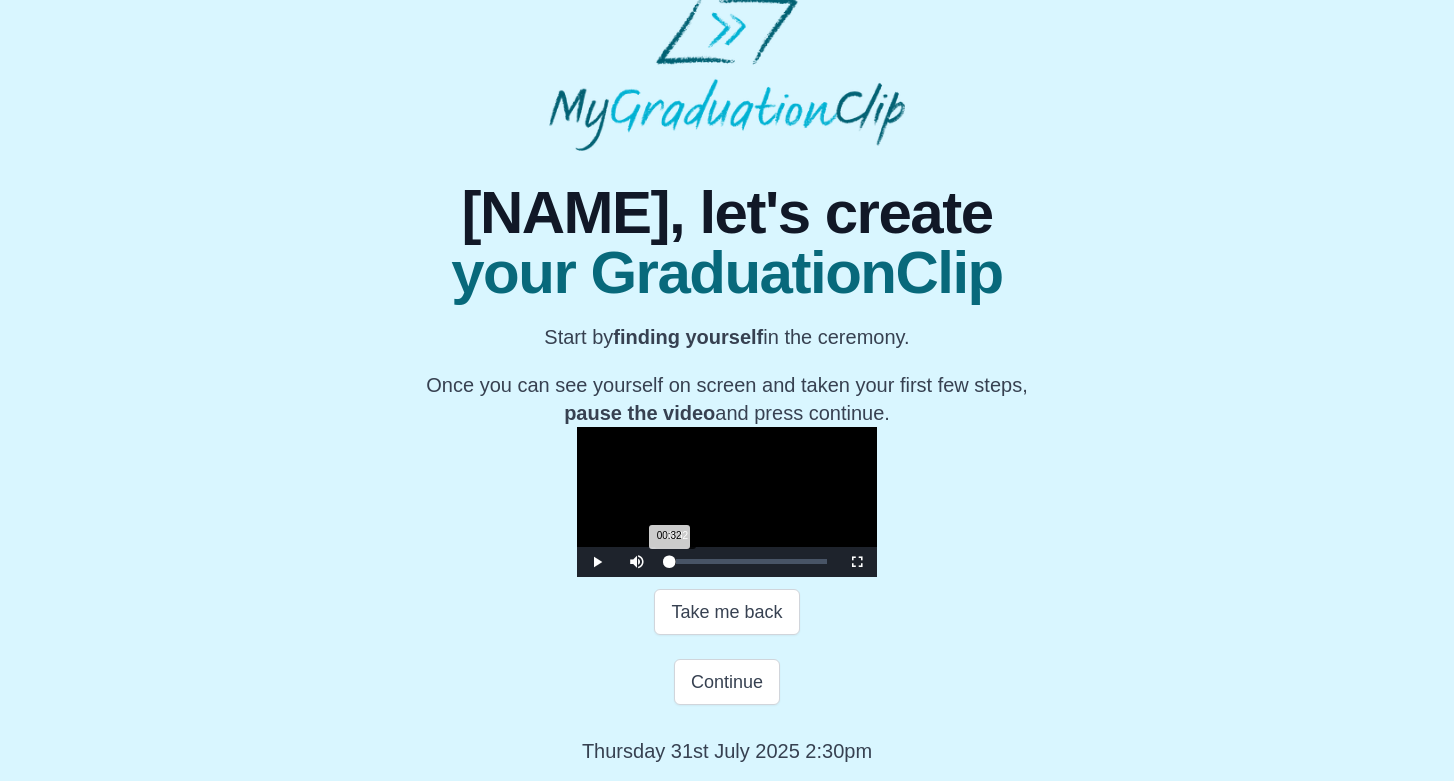 click on "00:32 Progress : 0%" at bounding box center (668, 561) 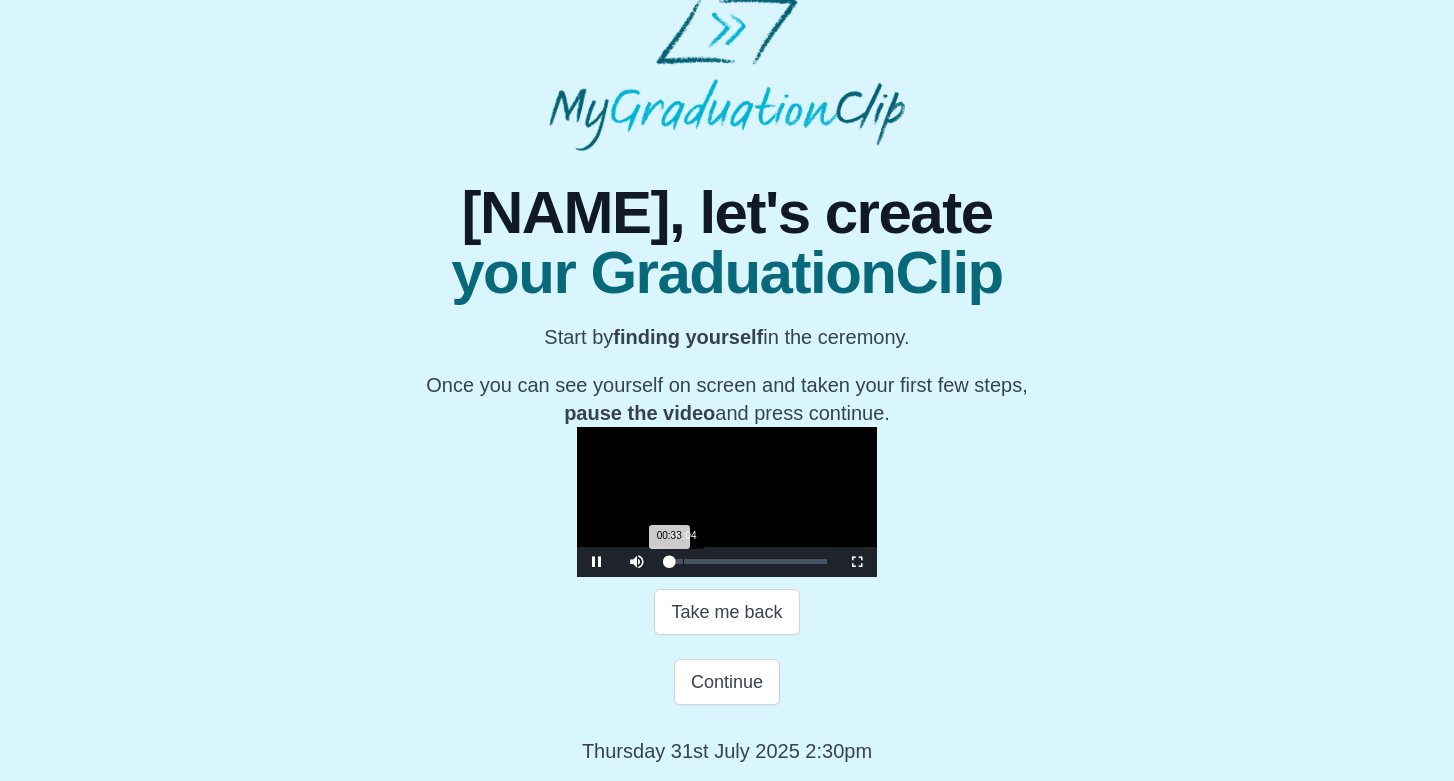 click on "Loaded : 0% 01:04 00:33 Progress : 0%" at bounding box center [747, 561] 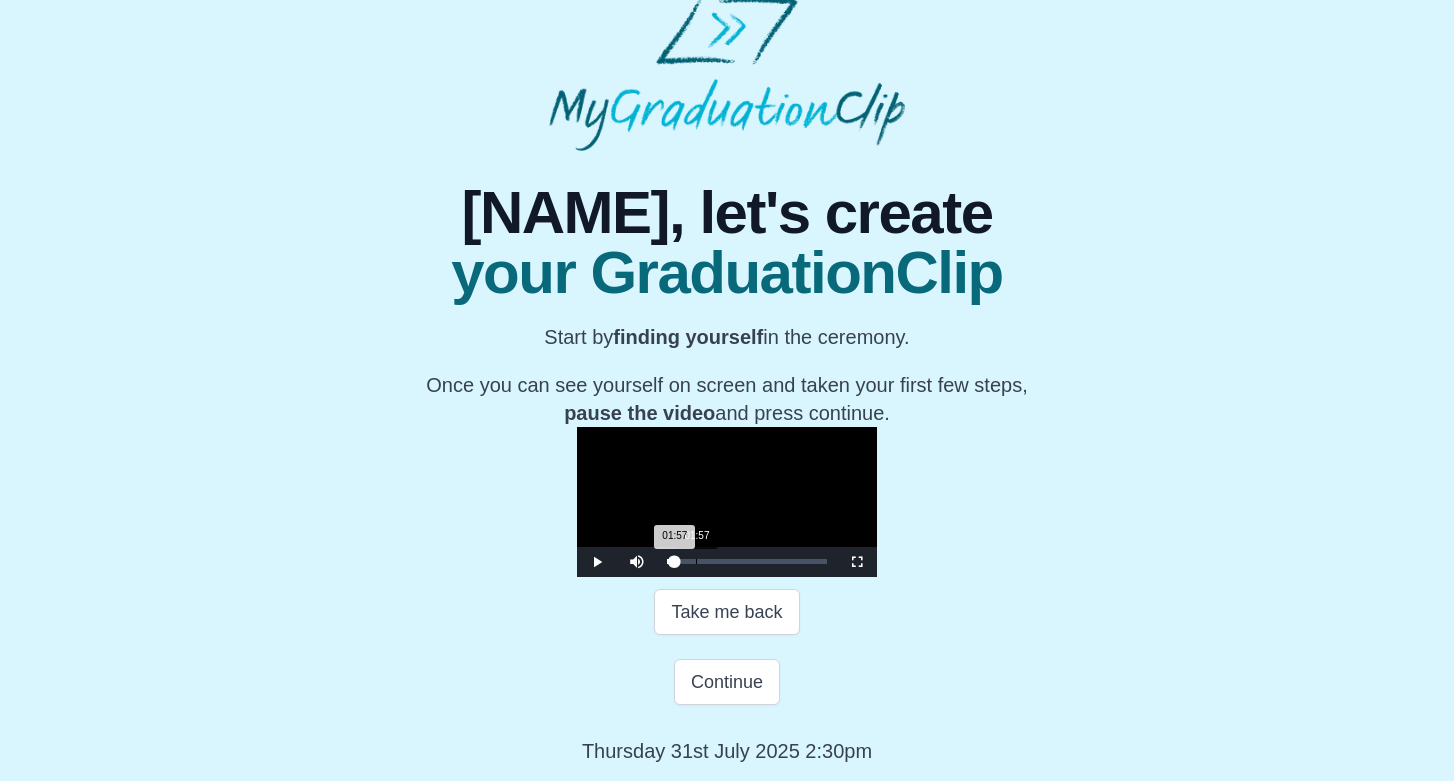 click on "Loaded : 0% 01:57 01:57 Progress : 0%" at bounding box center [747, 561] 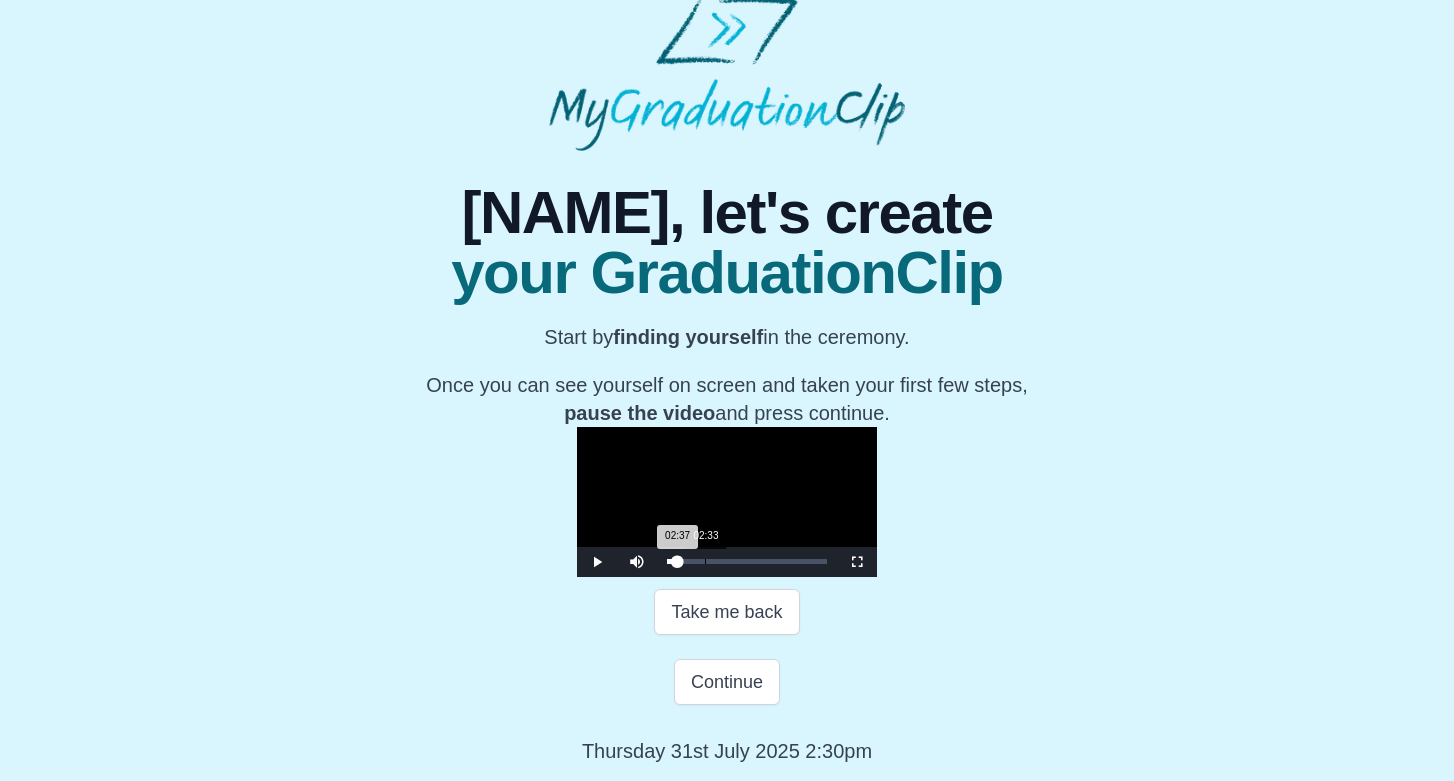 click on "02:37 Progress : 0%" at bounding box center [672, 561] 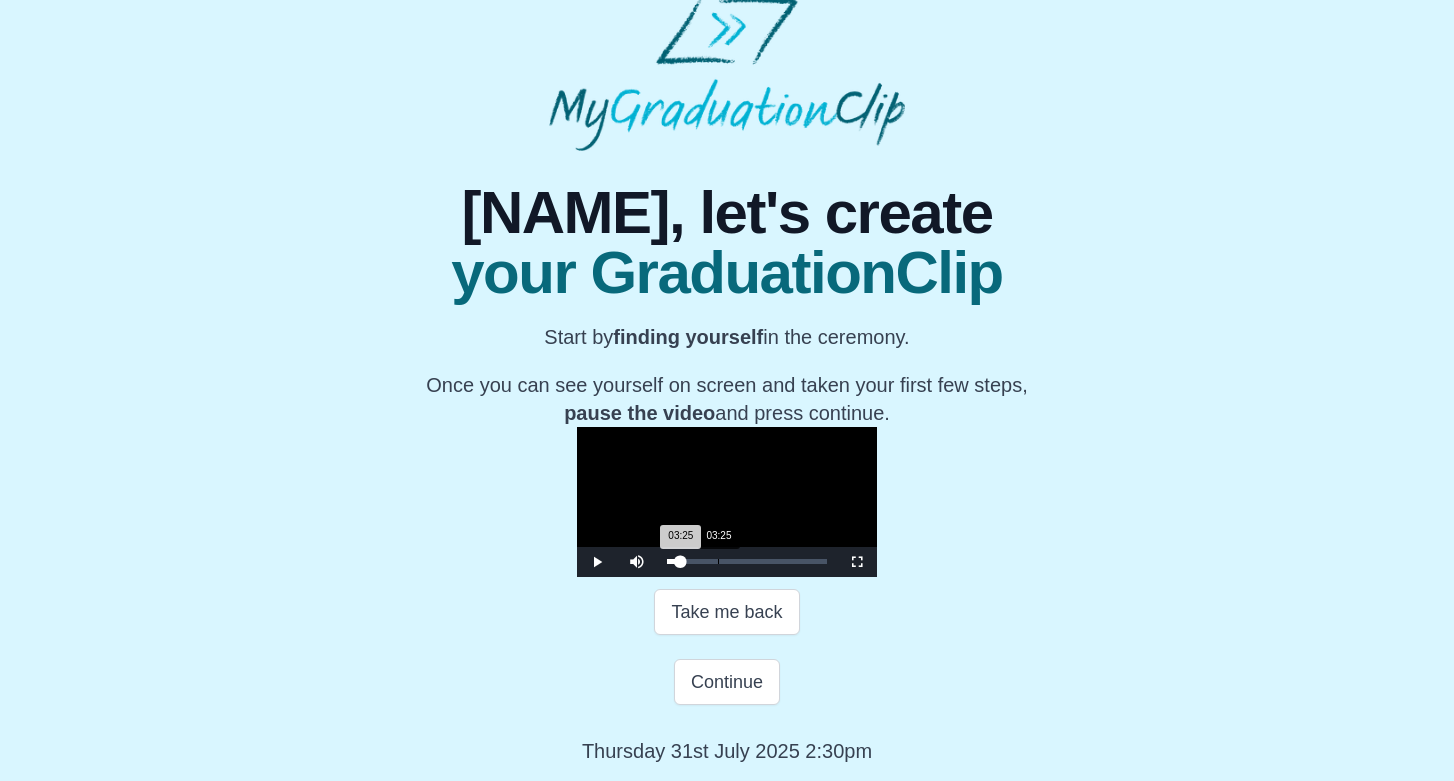 click on "Loaded : 0% 03:25 03:25 Progress : 0%" at bounding box center (747, 561) 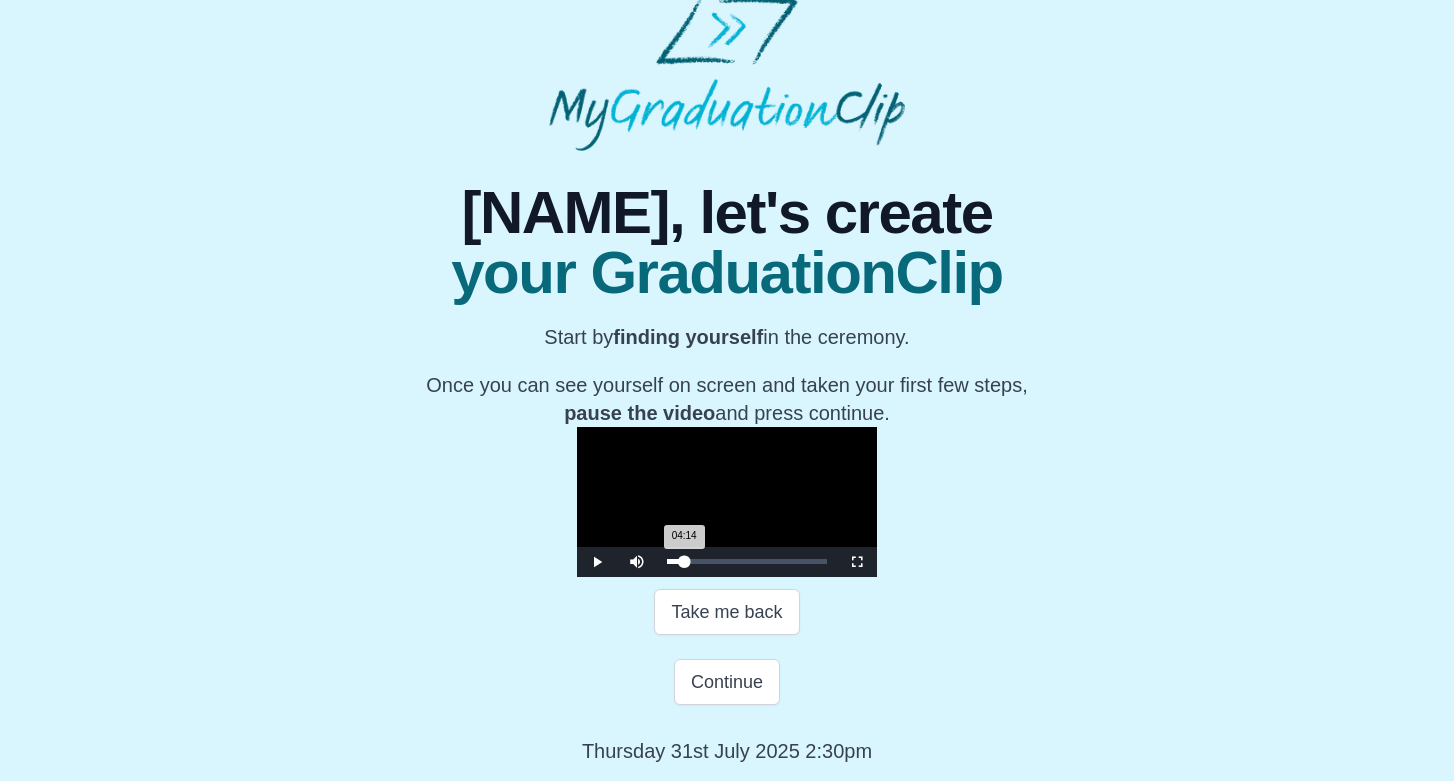 click on "Loaded : 0% 04:14 04:14 Progress : 0%" at bounding box center [747, 561] 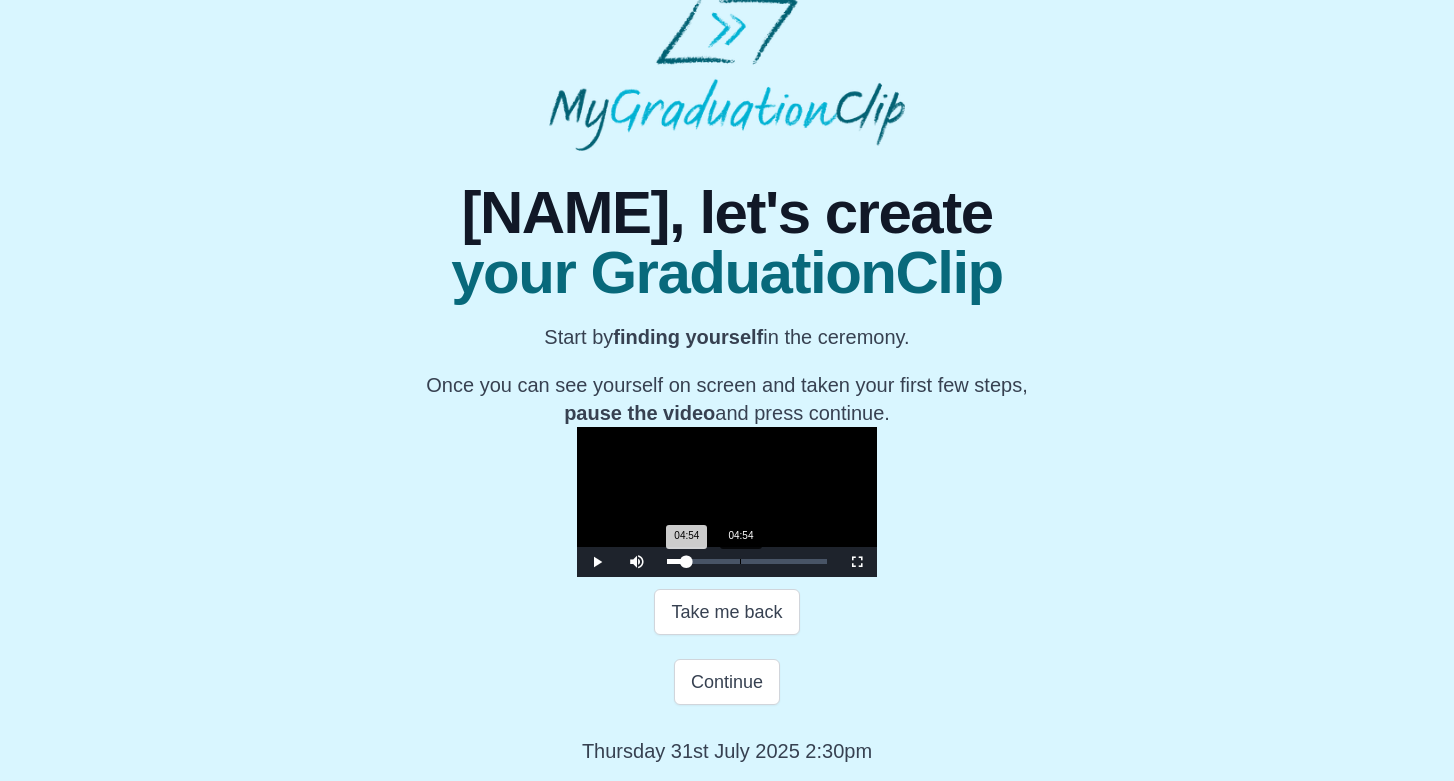 click on "Loaded : 0% 04:54 04:54 Progress : 0%" at bounding box center [747, 561] 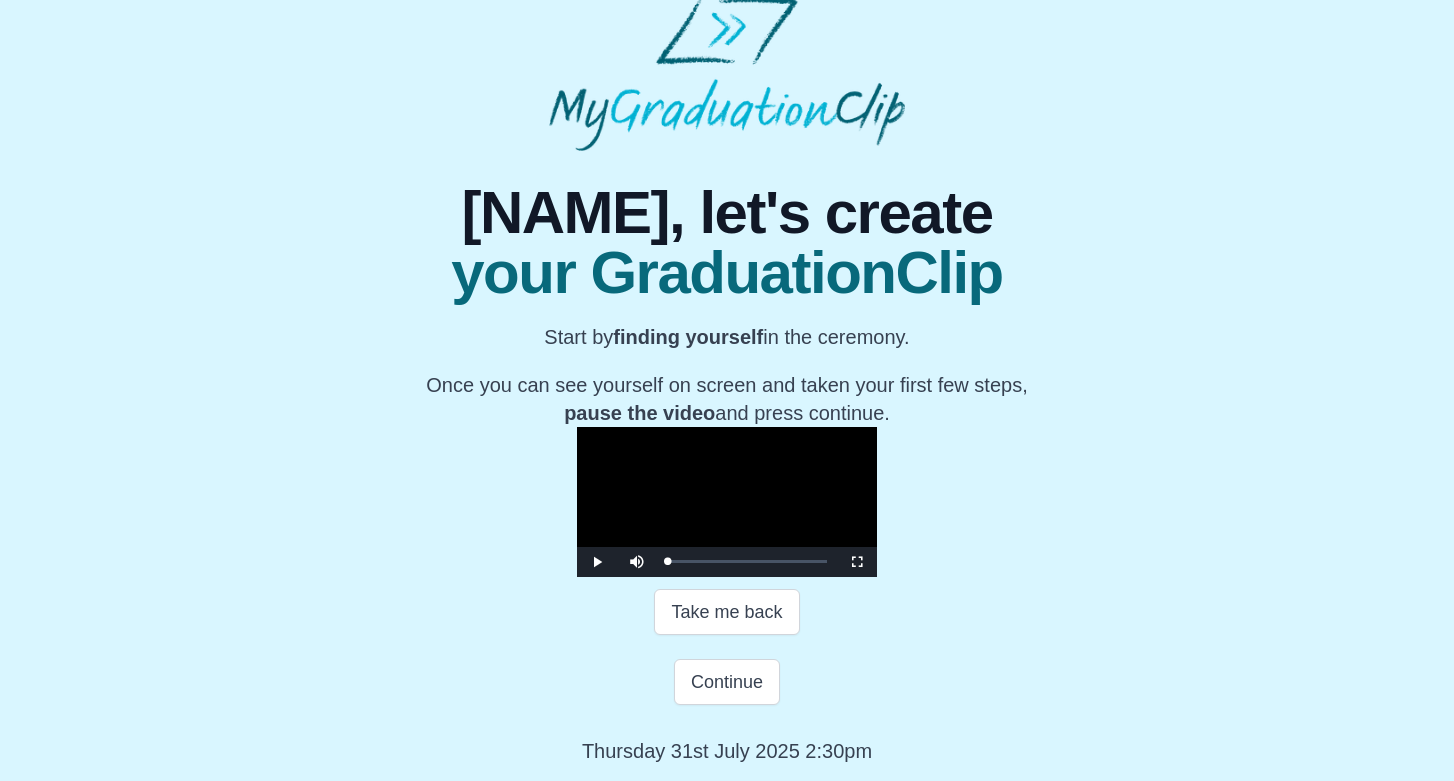 drag, startPoint x: 517, startPoint y: 677, endPoint x: 385, endPoint y: 671, distance: 132.13629 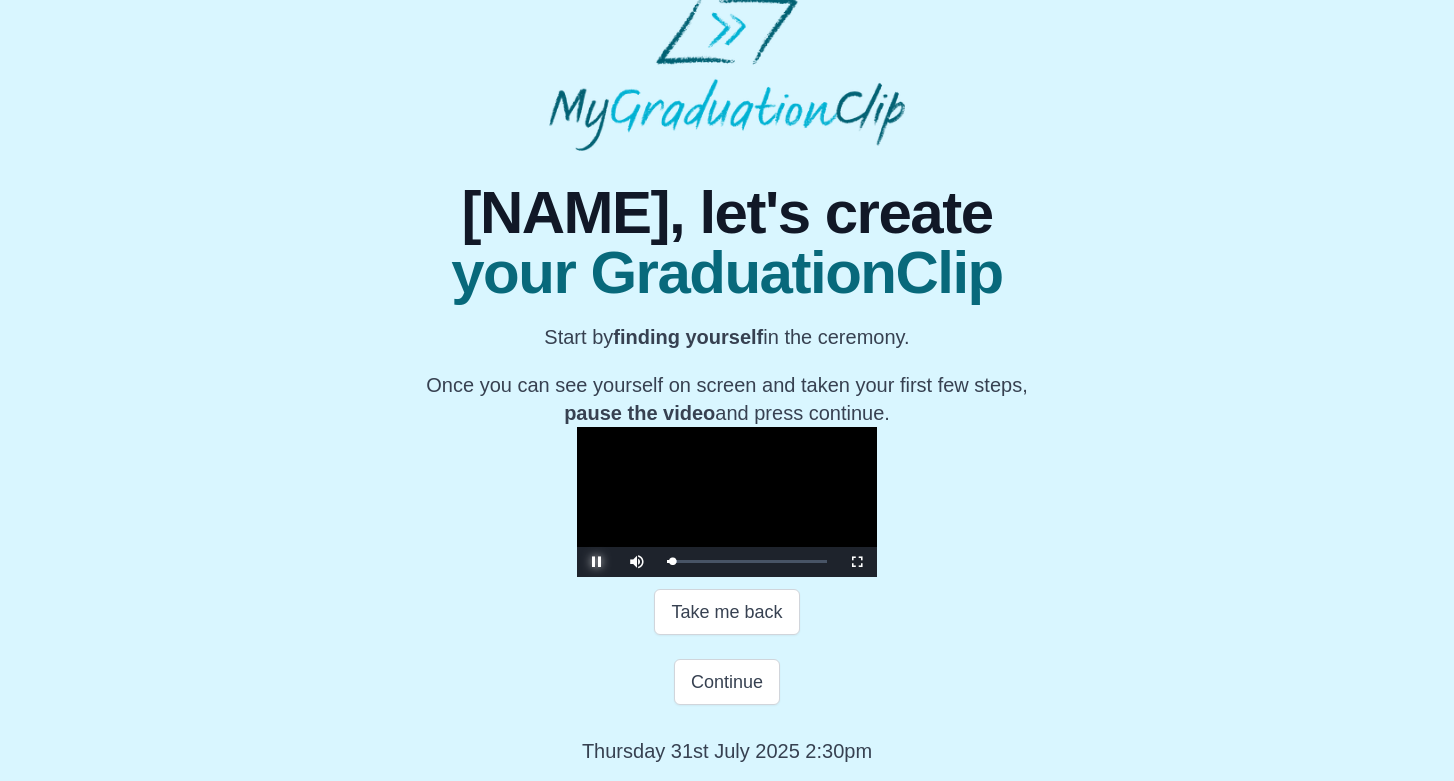 click at bounding box center [597, 562] 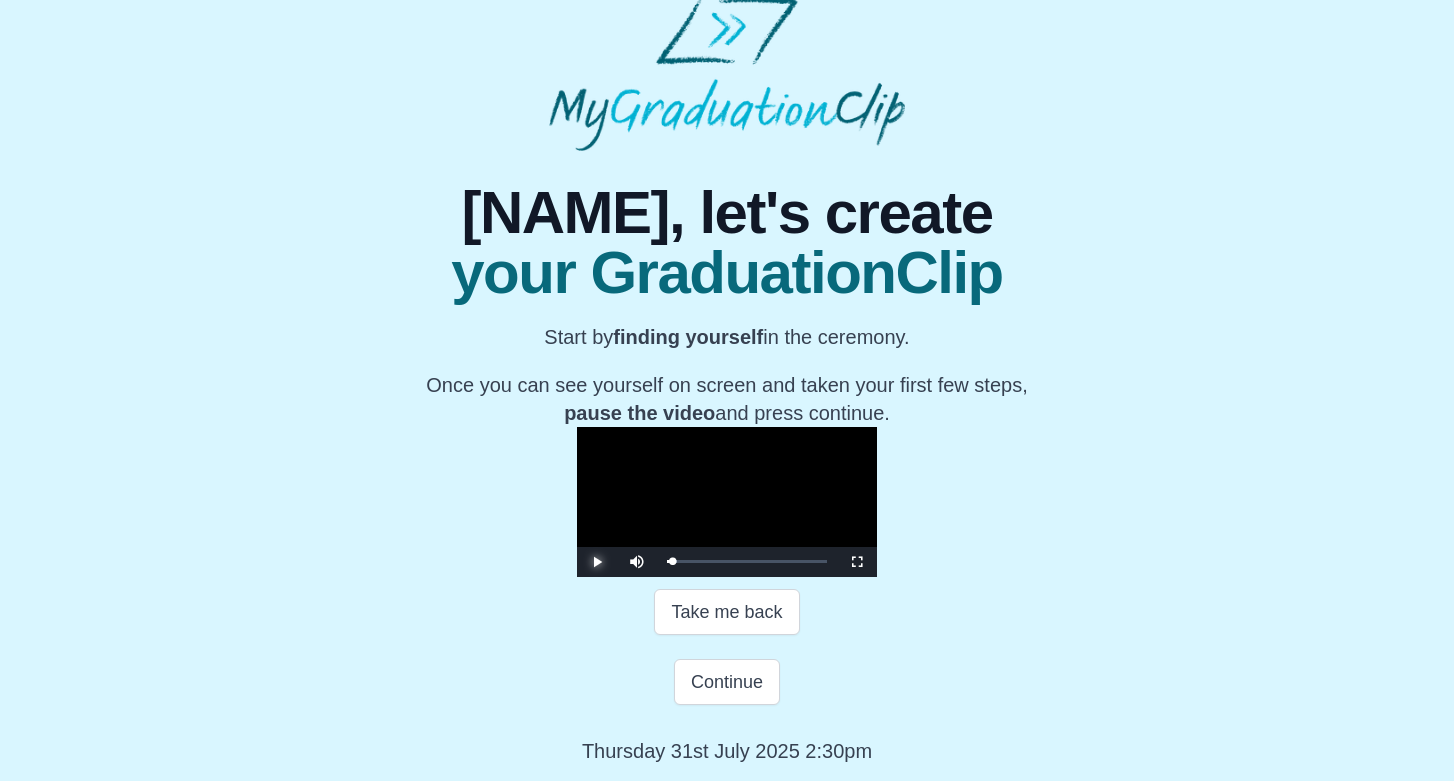 click at bounding box center [597, 562] 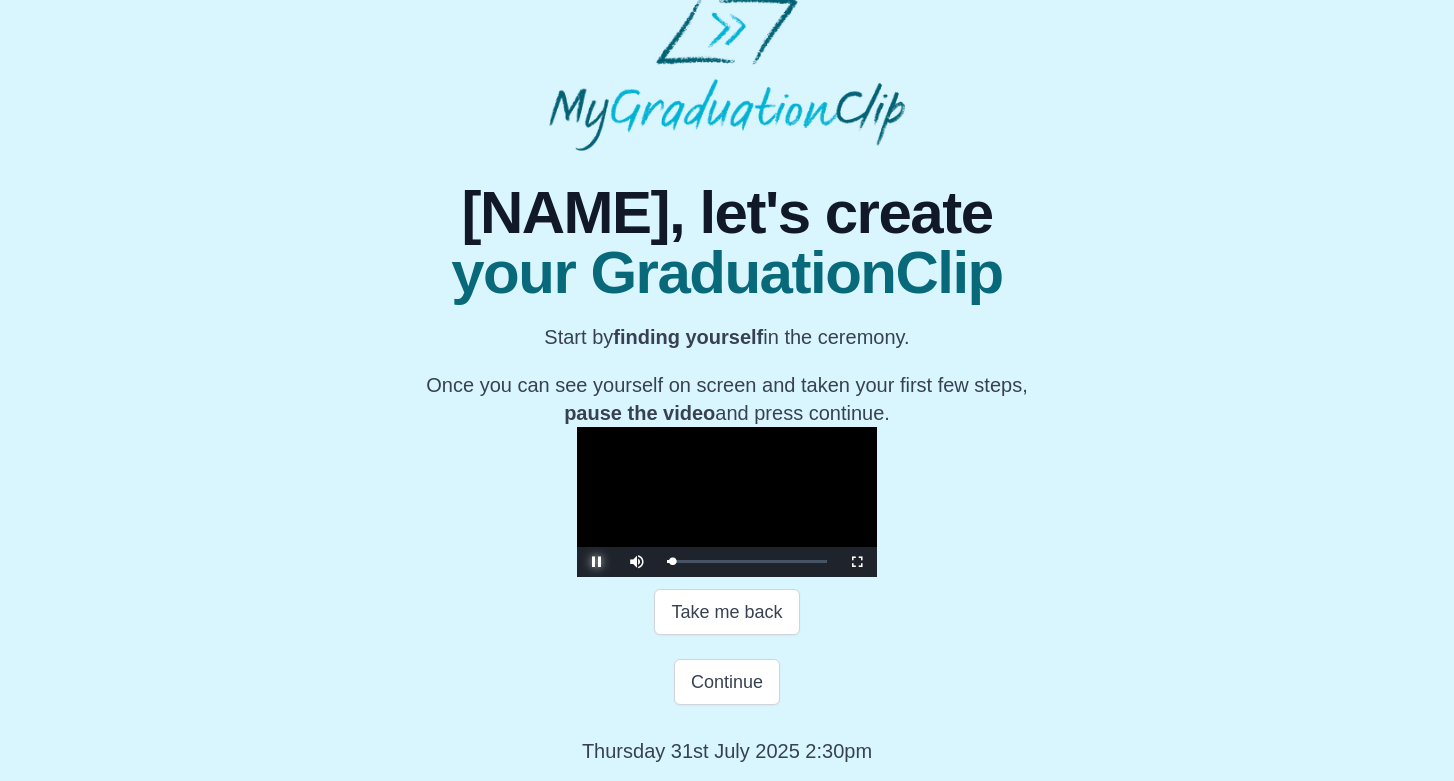 click at bounding box center [597, 562] 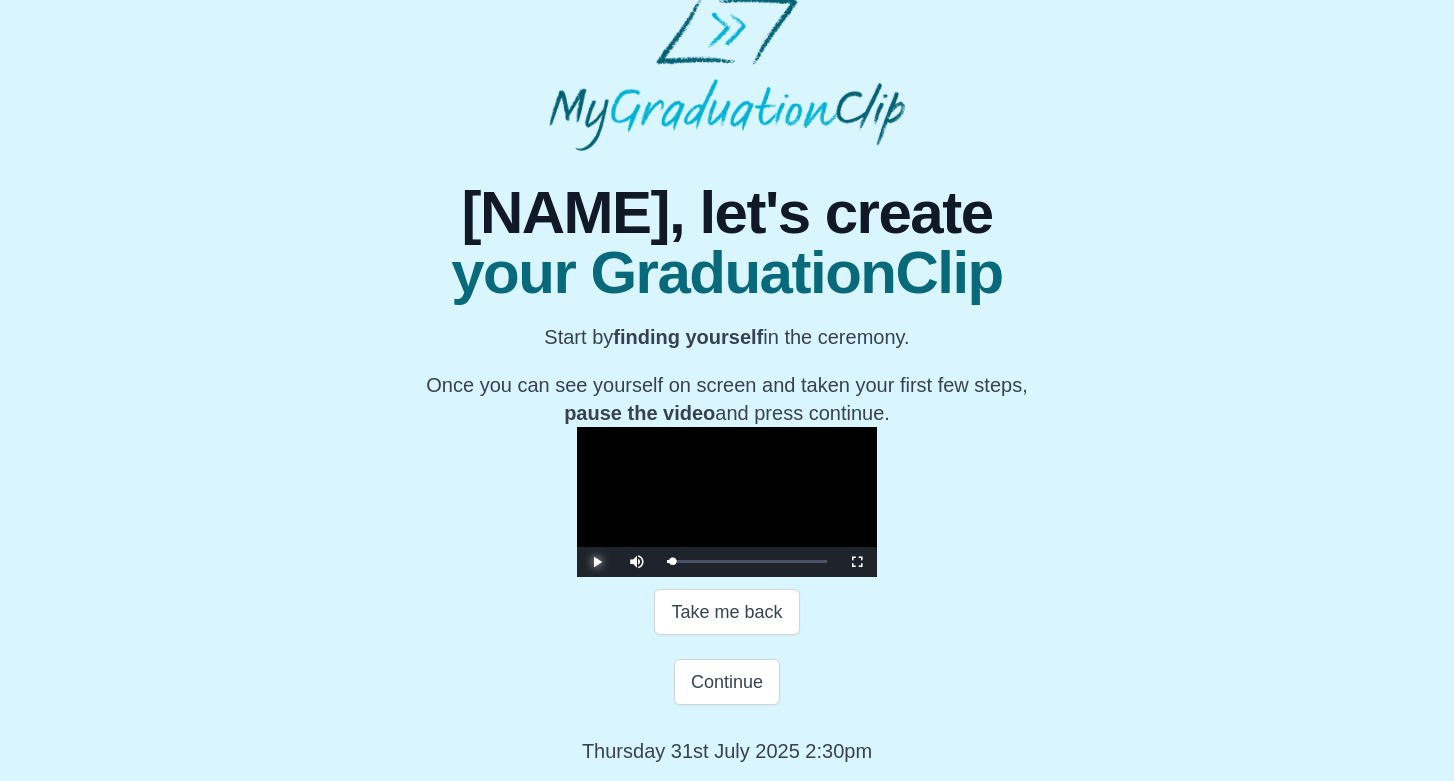 scroll, scrollTop: 279, scrollLeft: 0, axis: vertical 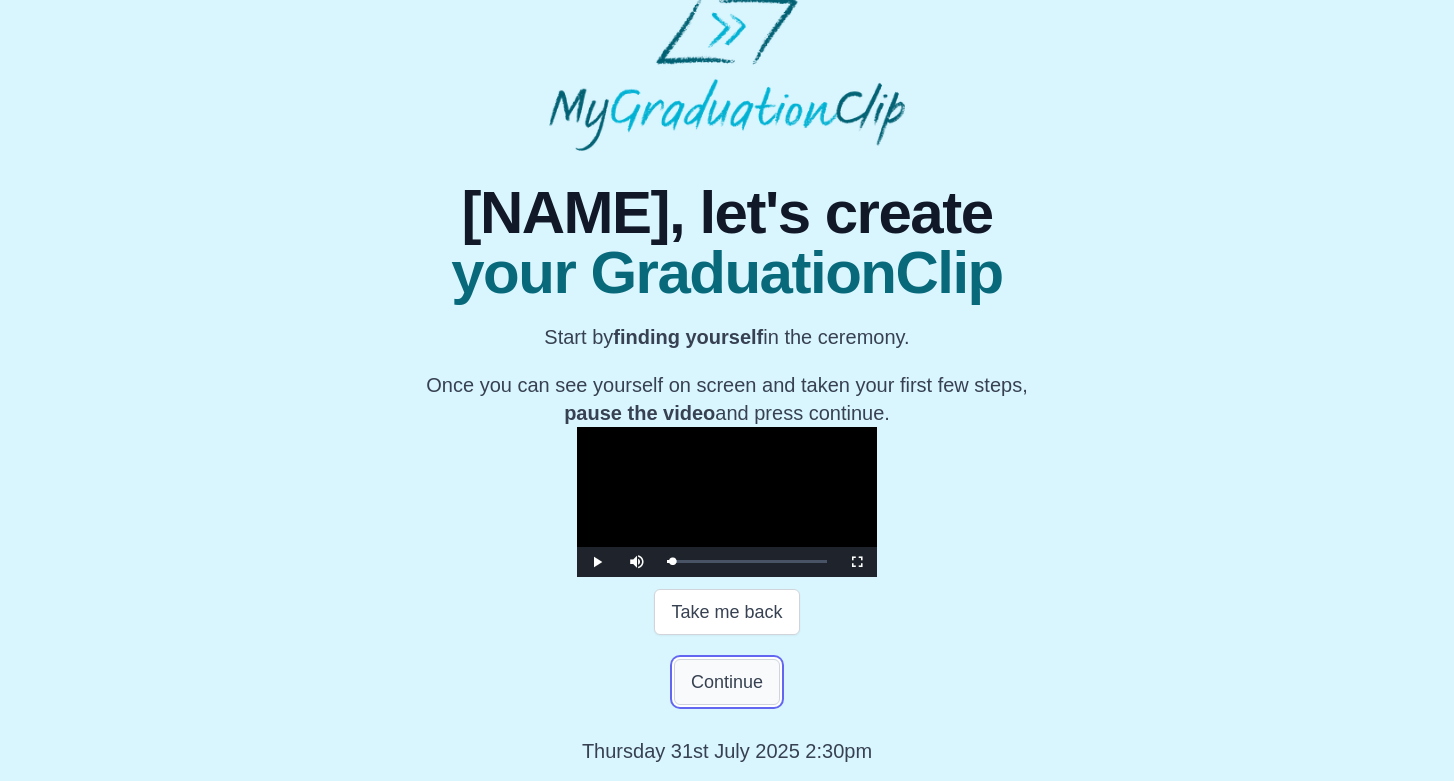 click on "Continue" at bounding box center (727, 682) 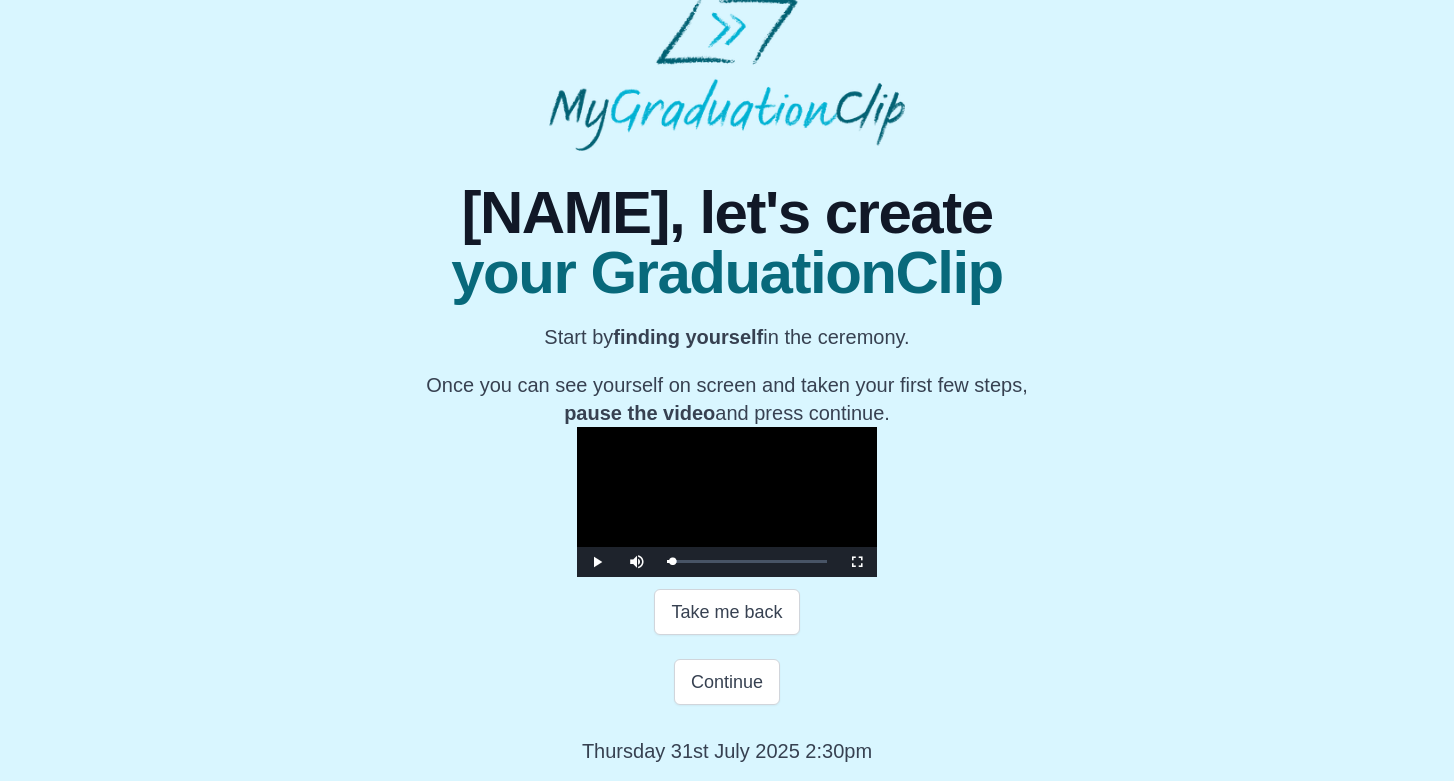 scroll, scrollTop: 0, scrollLeft: 0, axis: both 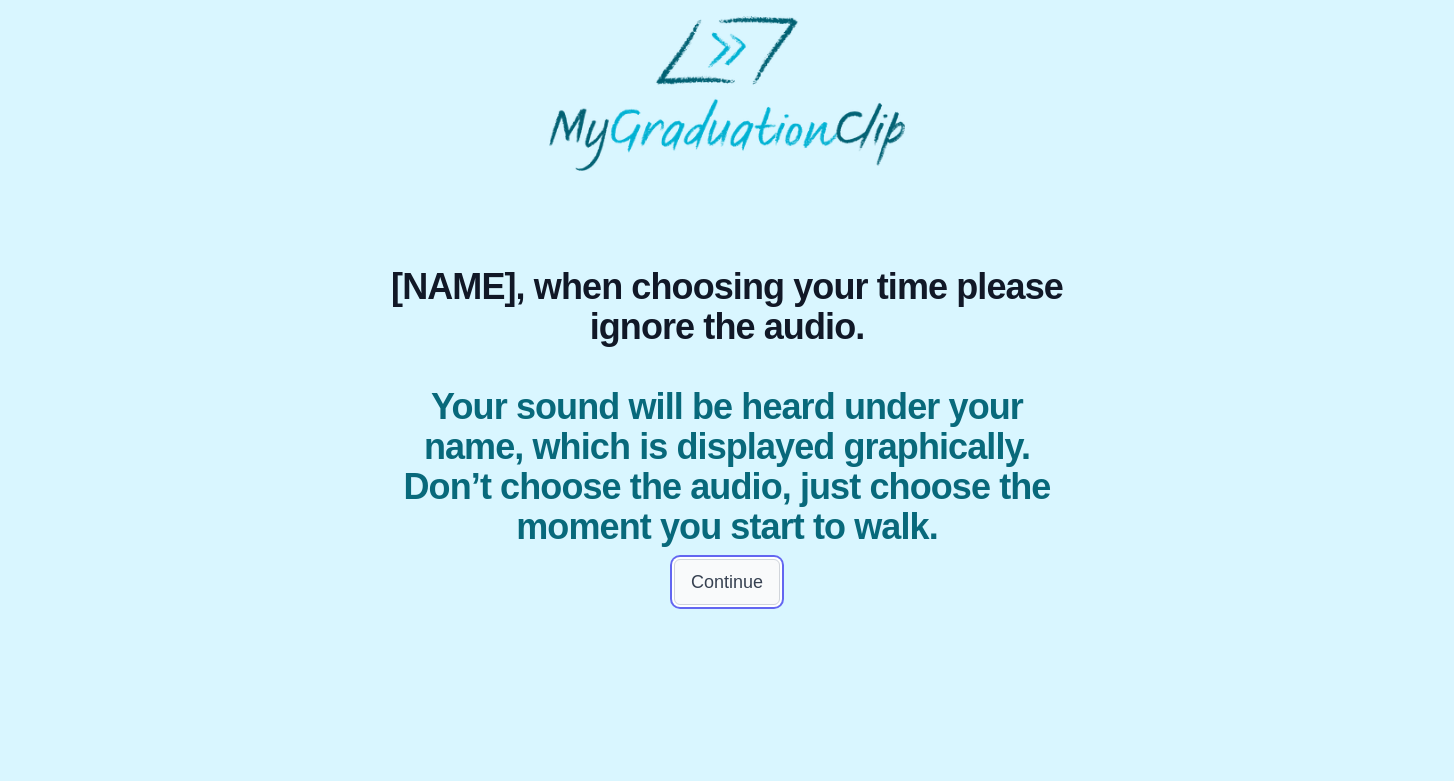 click on "Continue" at bounding box center (727, 582) 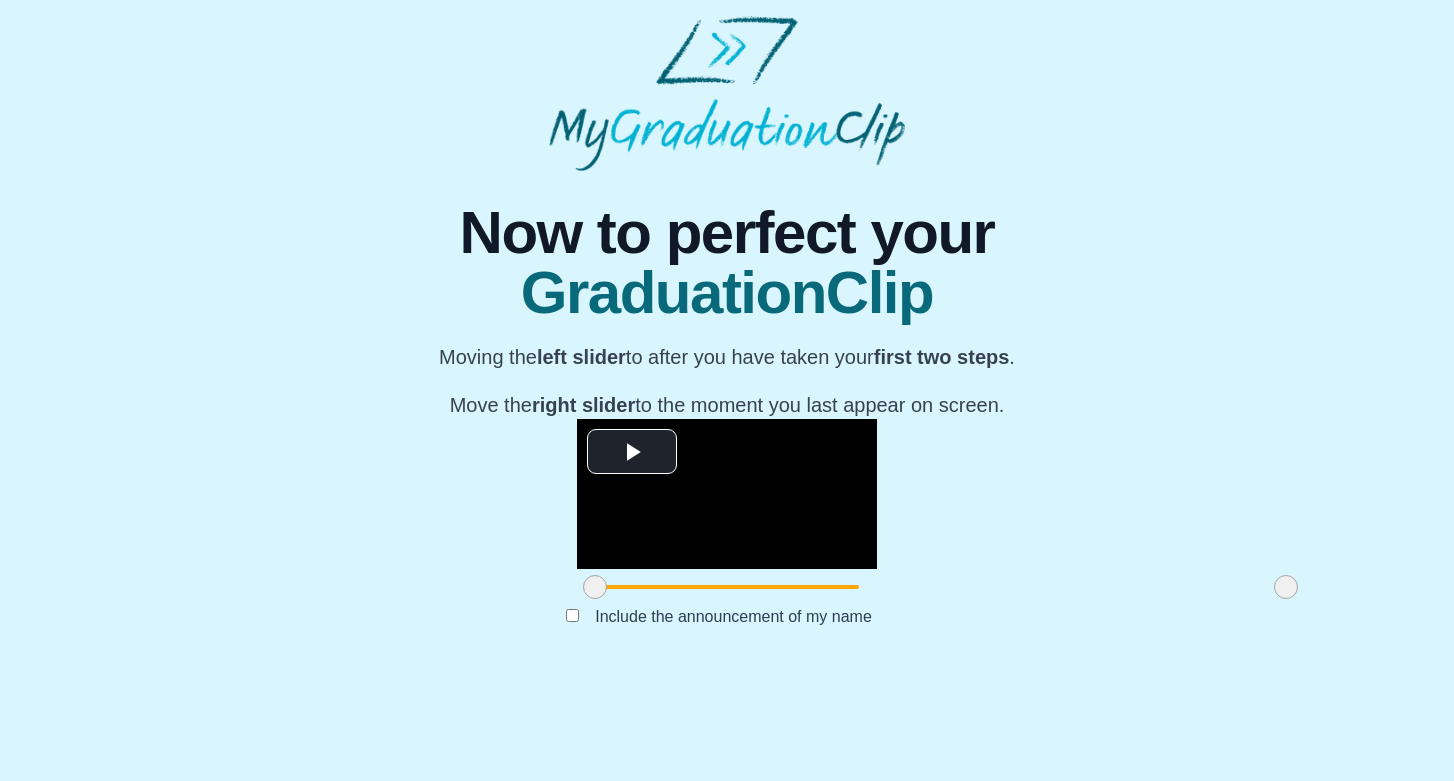 scroll, scrollTop: 161, scrollLeft: 0, axis: vertical 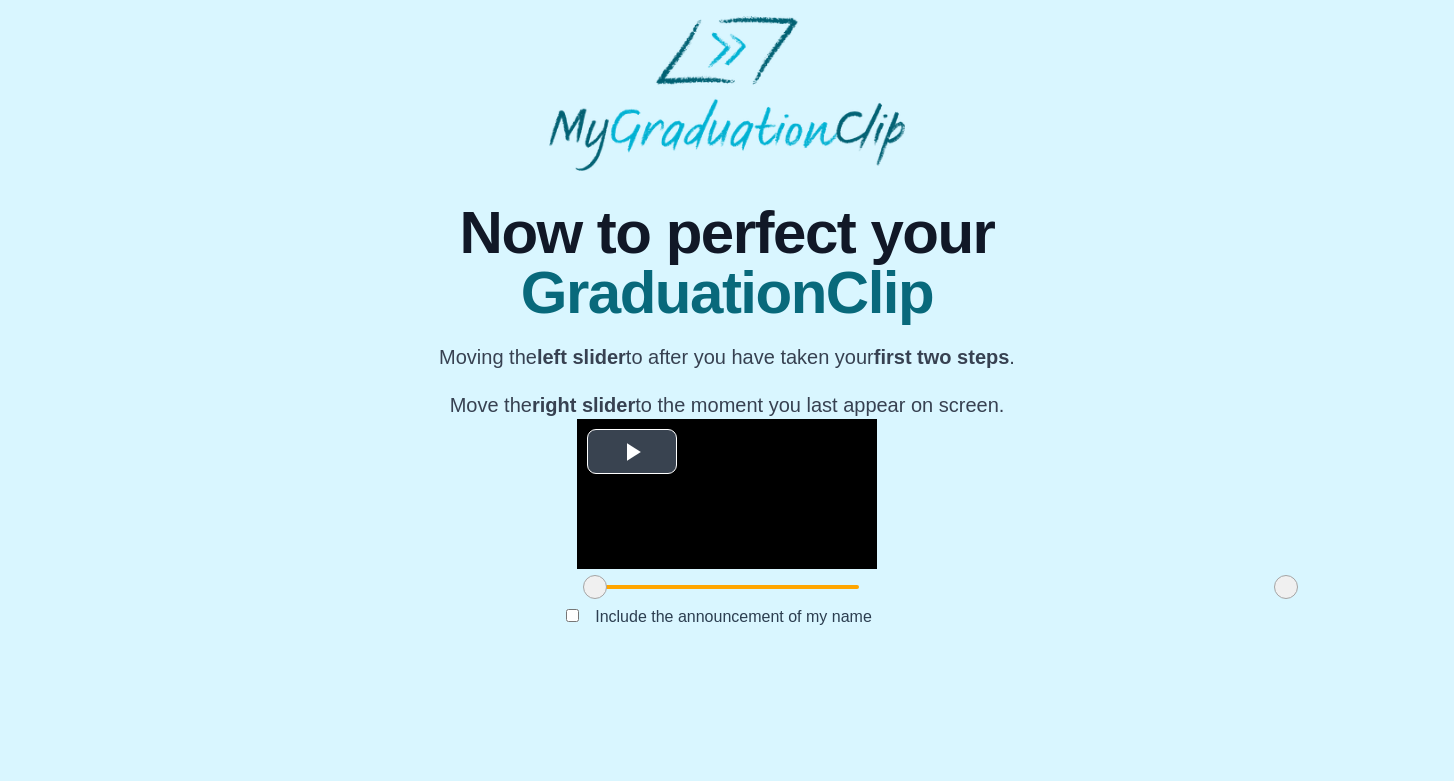 click at bounding box center [632, 451] 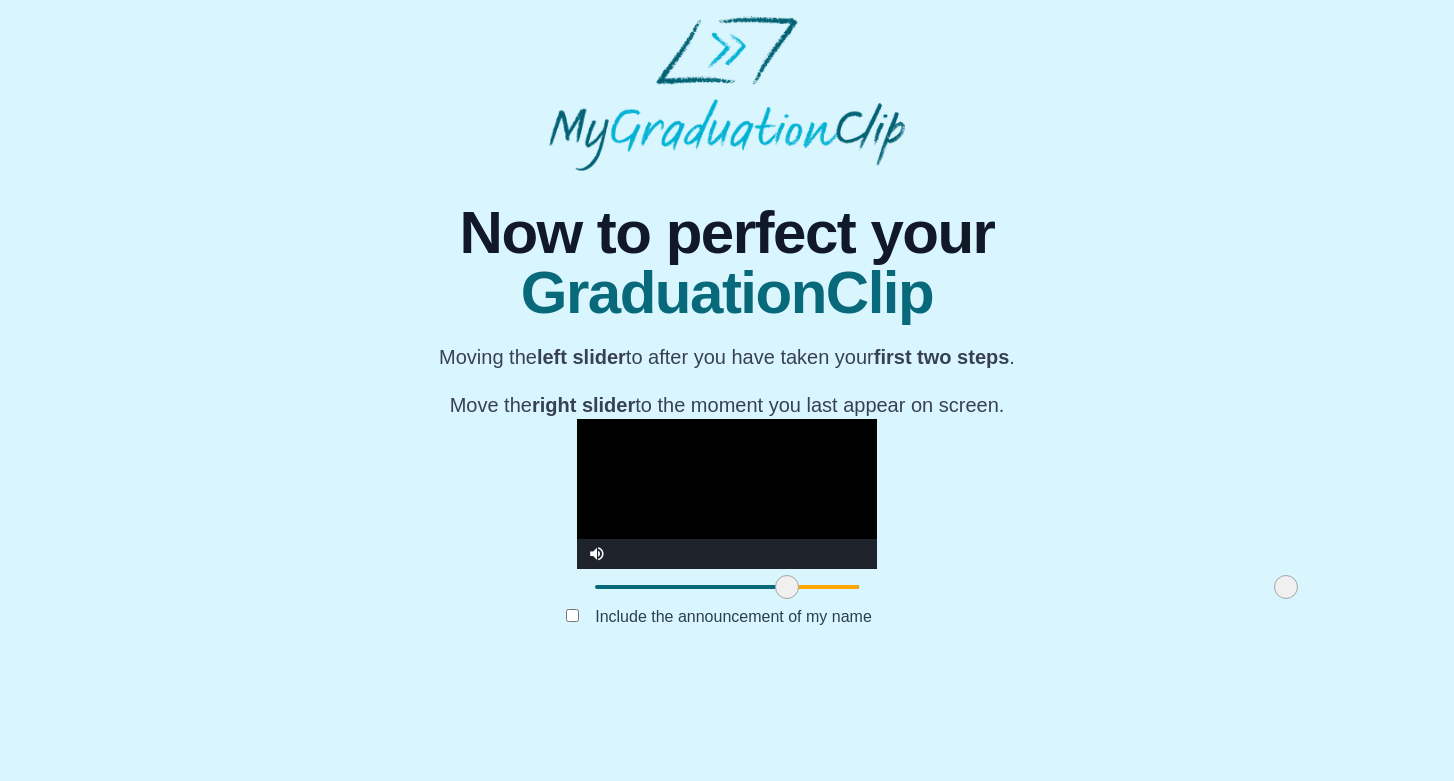 drag, startPoint x: 379, startPoint y: 682, endPoint x: 571, endPoint y: 678, distance: 192.04166 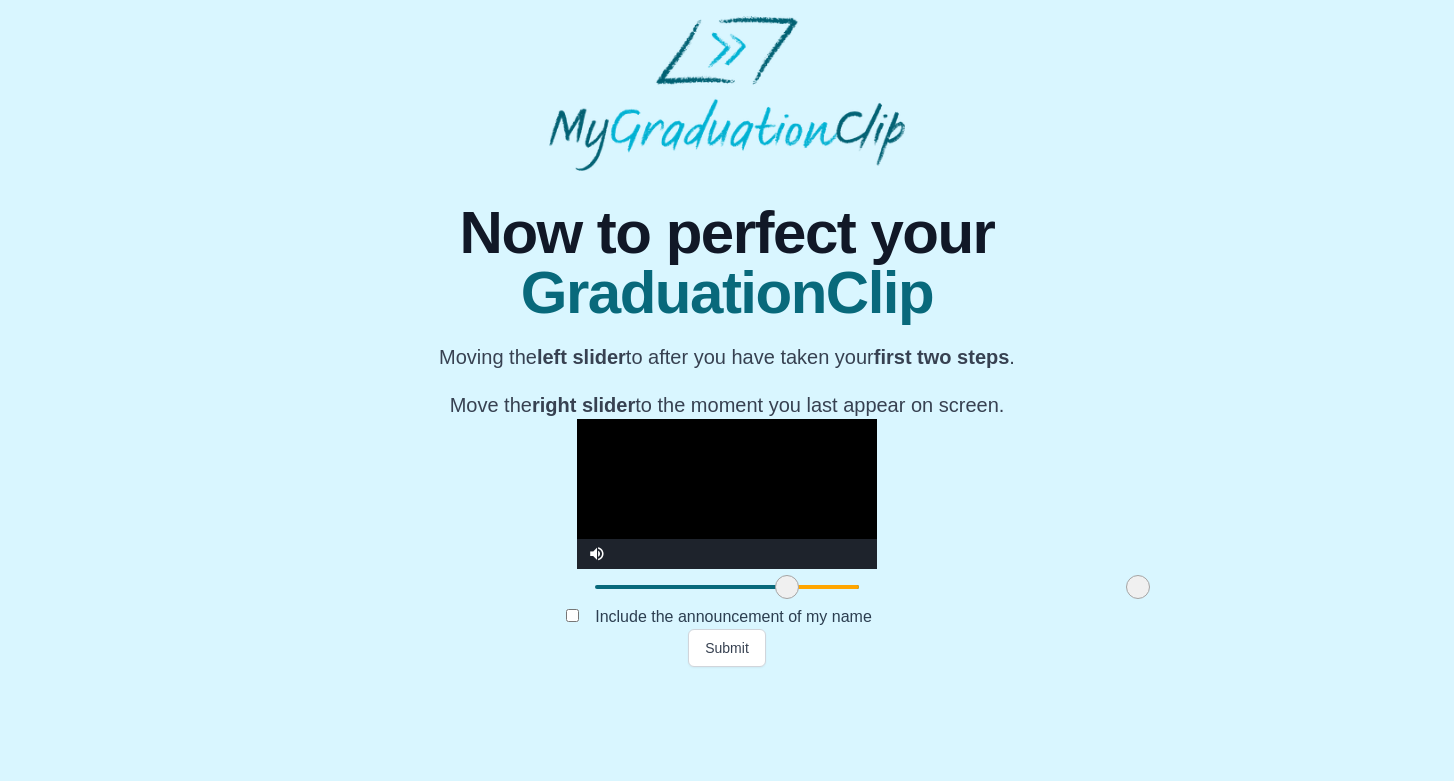 drag, startPoint x: 1074, startPoint y: 683, endPoint x: 926, endPoint y: 665, distance: 149.09058 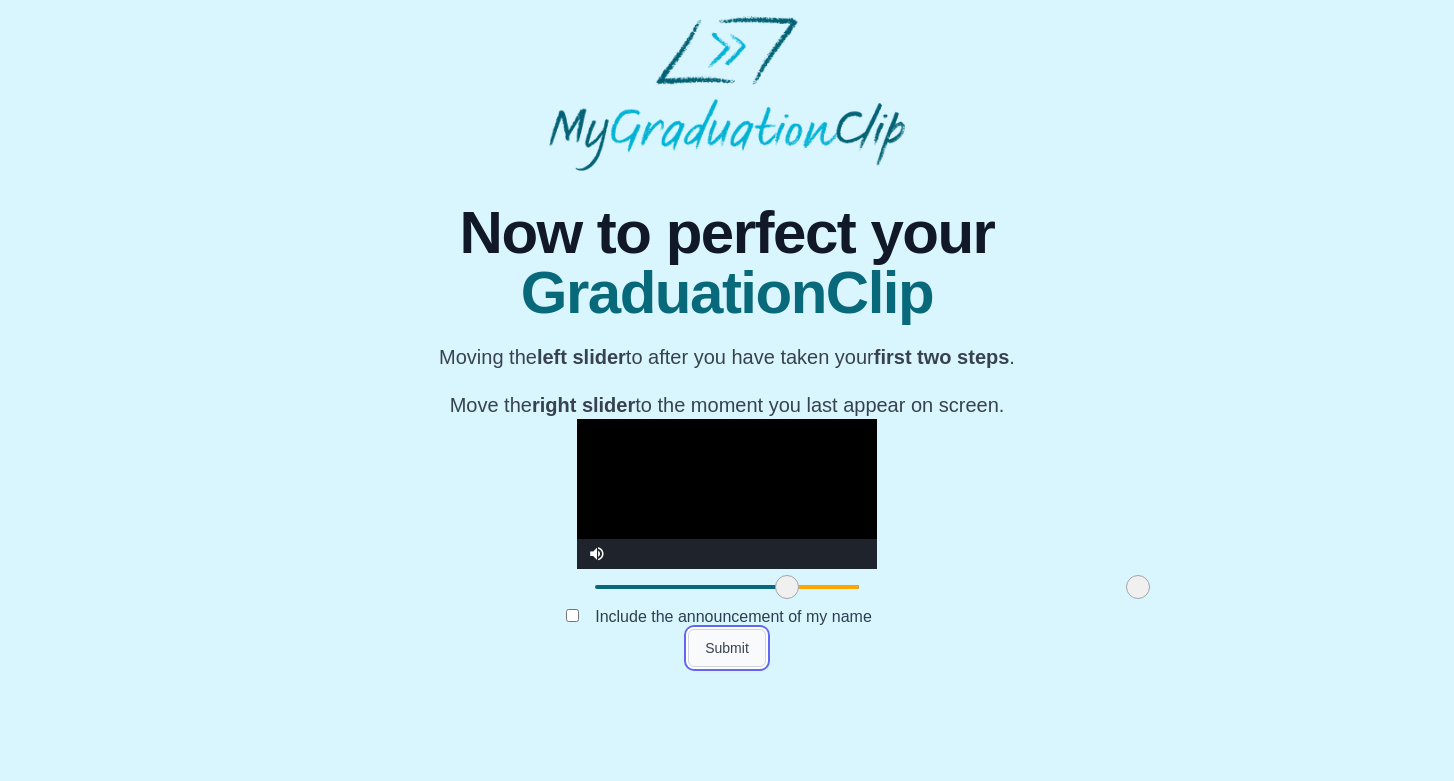 click on "Submit" at bounding box center [727, 648] 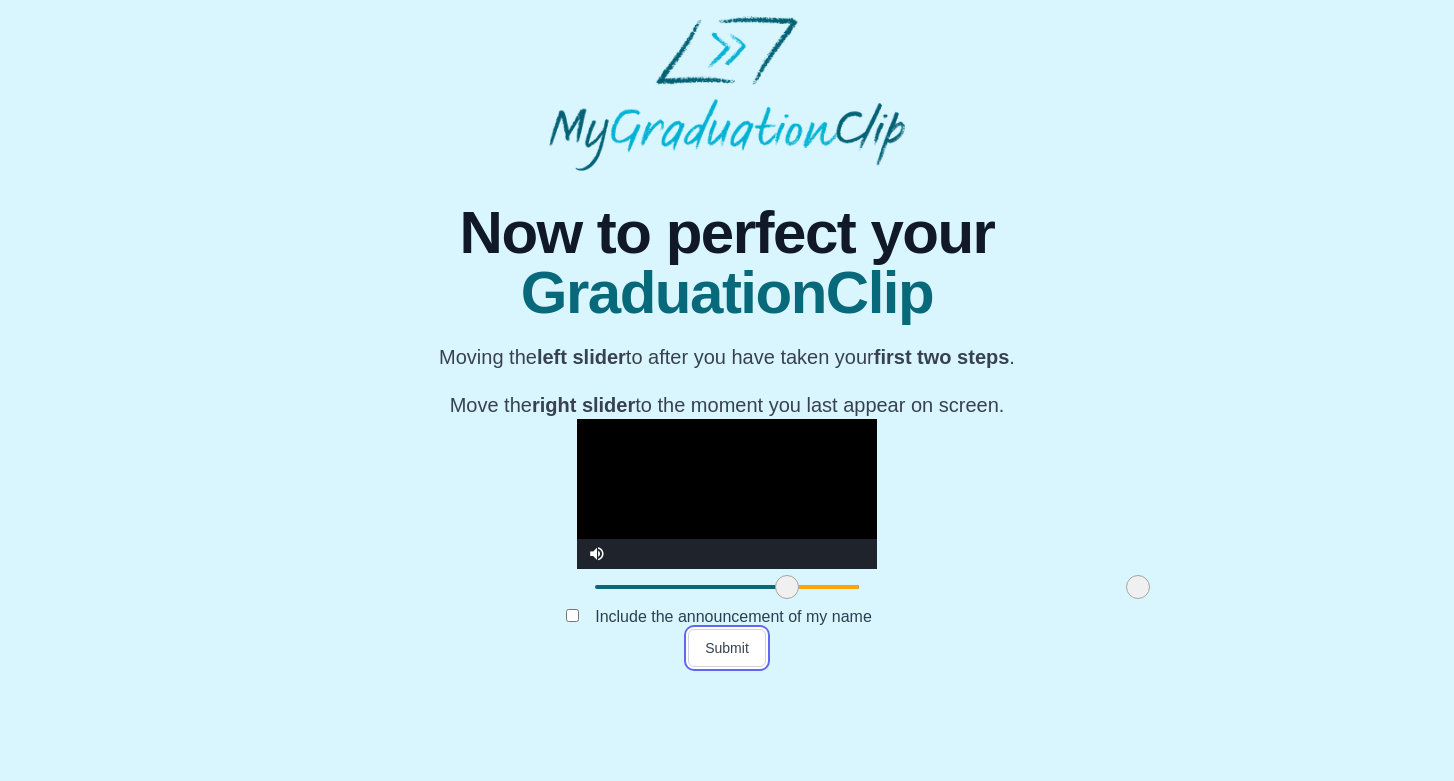 drag, startPoint x: 719, startPoint y: 747, endPoint x: 836, endPoint y: 562, distance: 218.89267 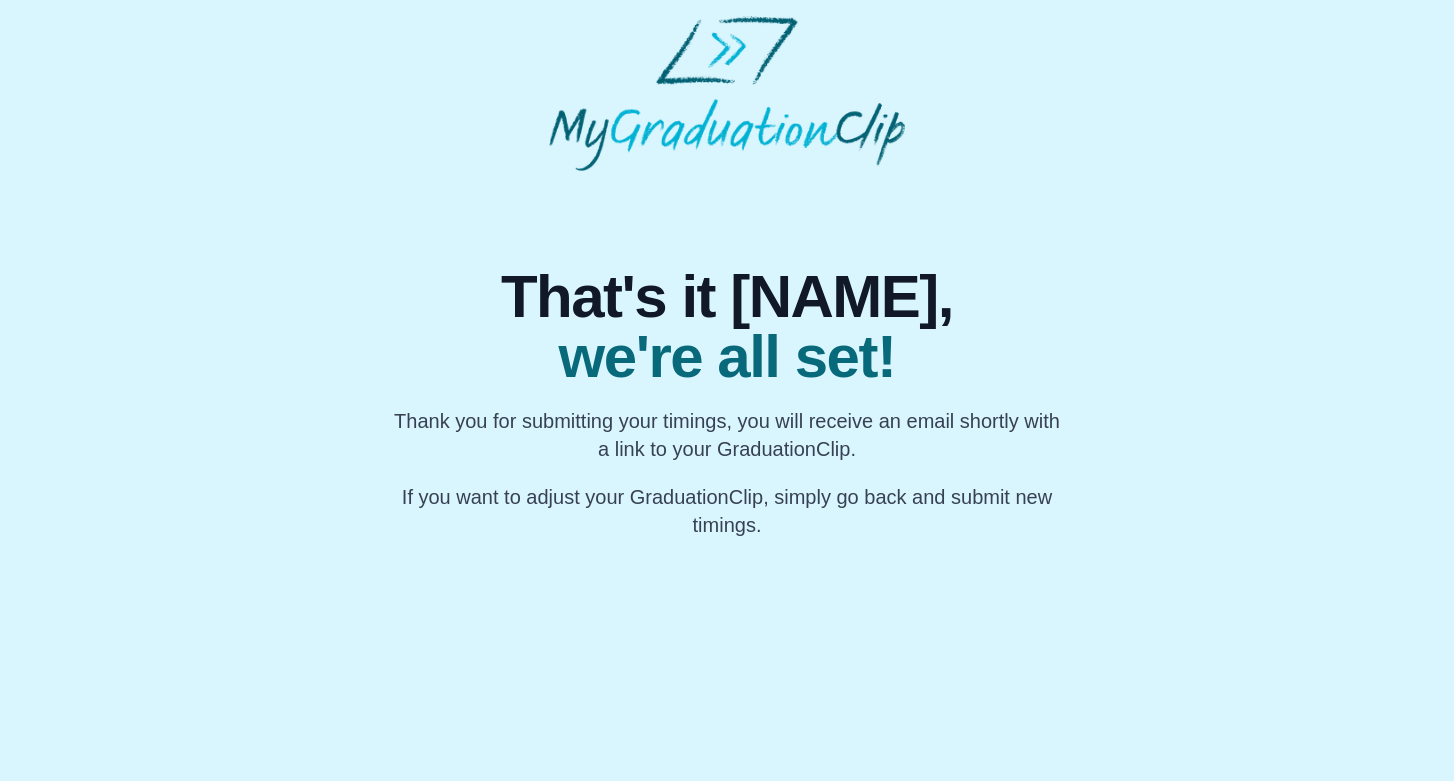 scroll, scrollTop: 0, scrollLeft: 0, axis: both 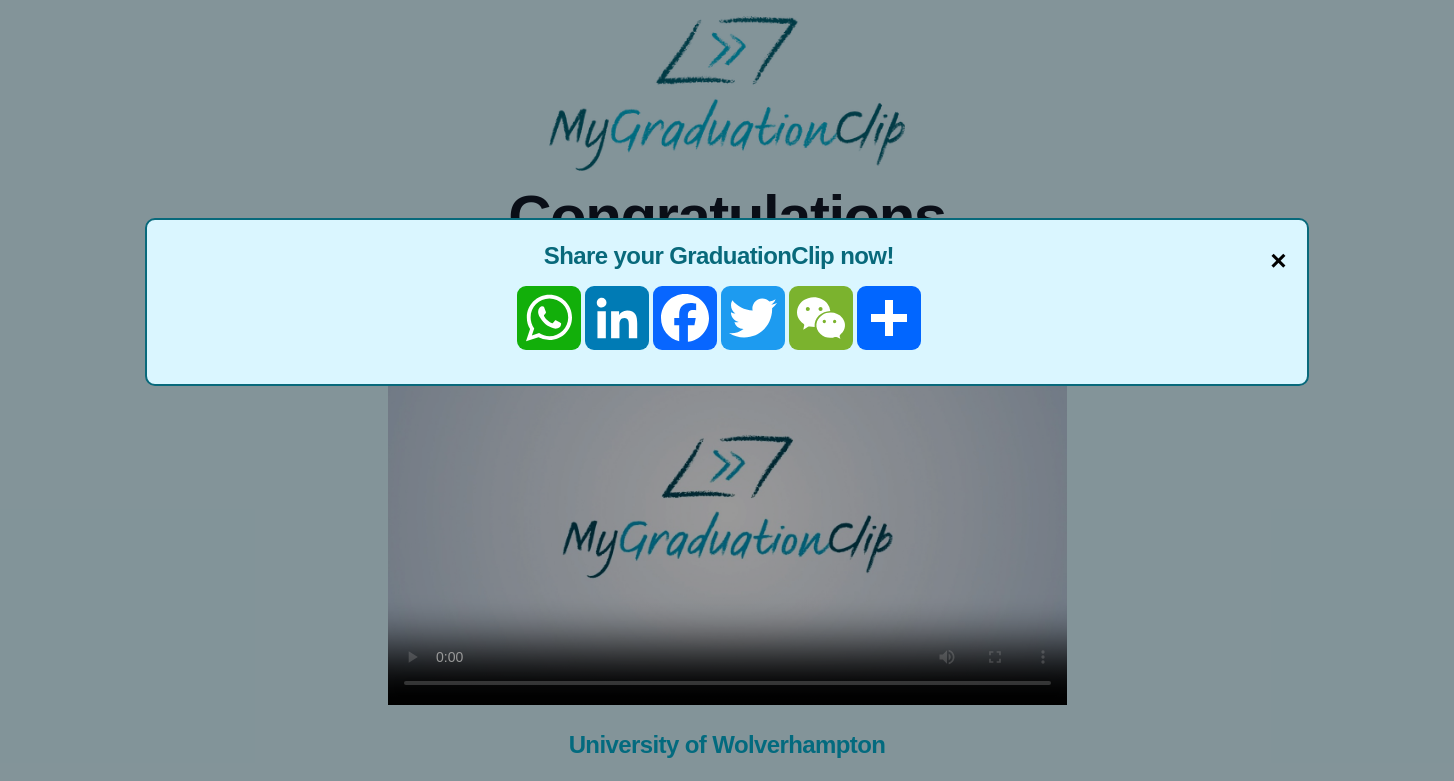 click on "×" at bounding box center (1278, 261) 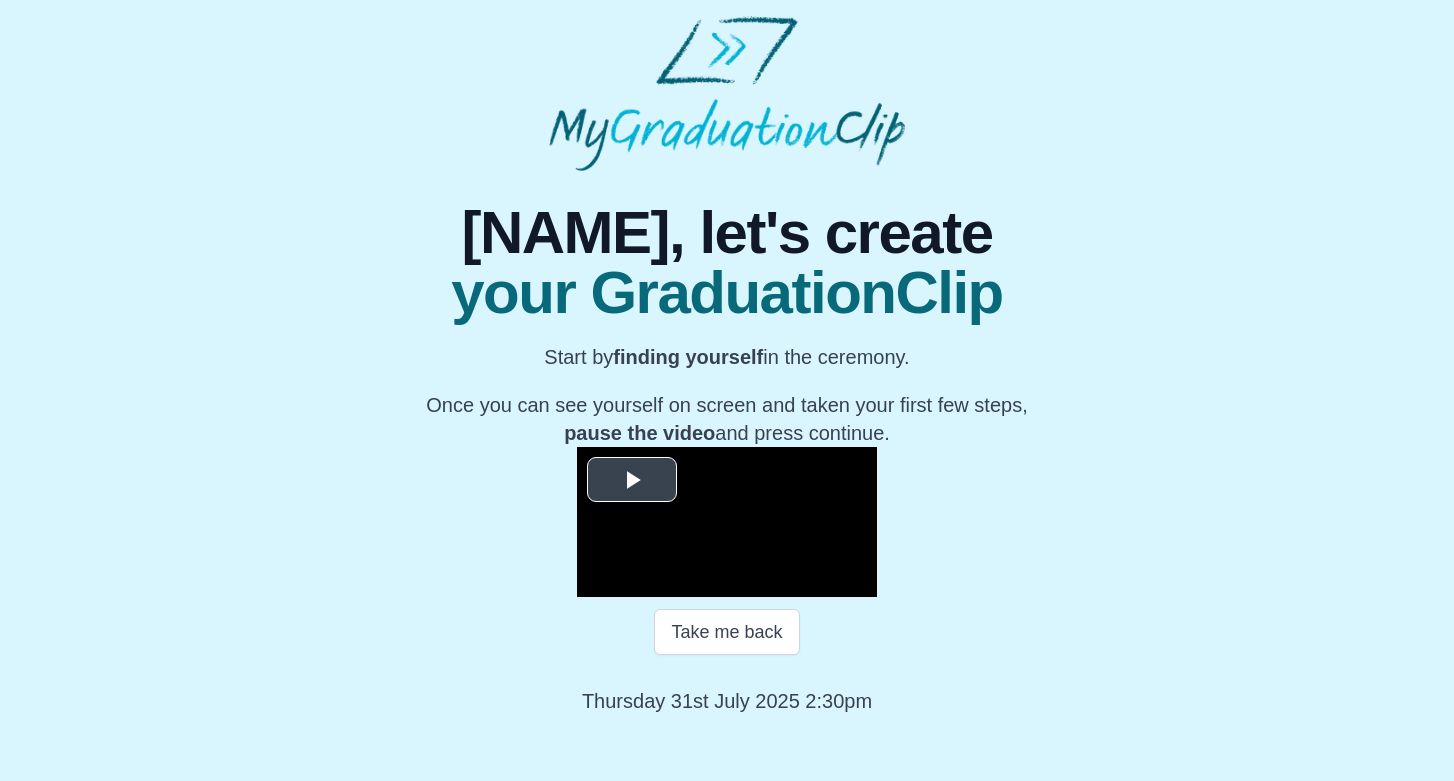 scroll, scrollTop: 209, scrollLeft: 0, axis: vertical 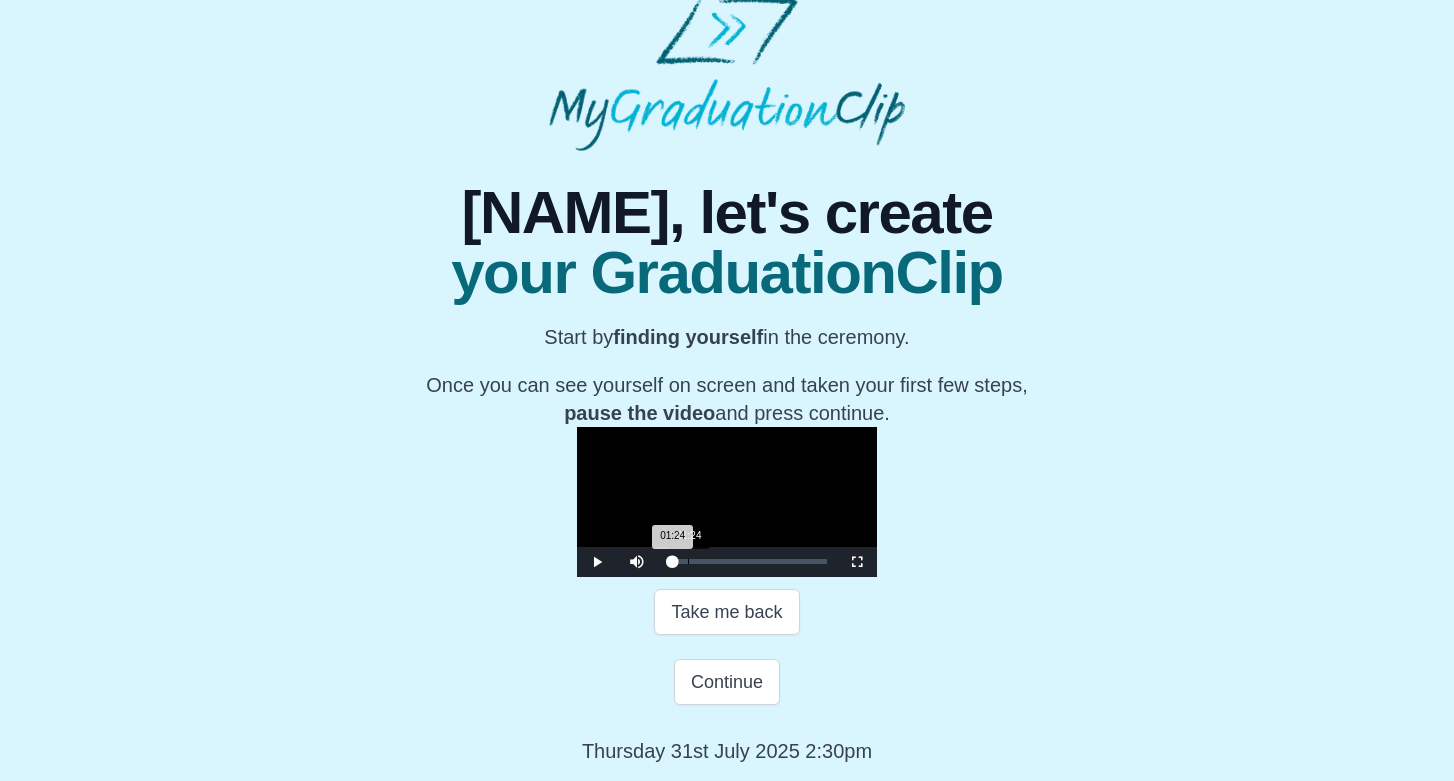 click on "01:24 Progress : 0%" at bounding box center [670, 561] 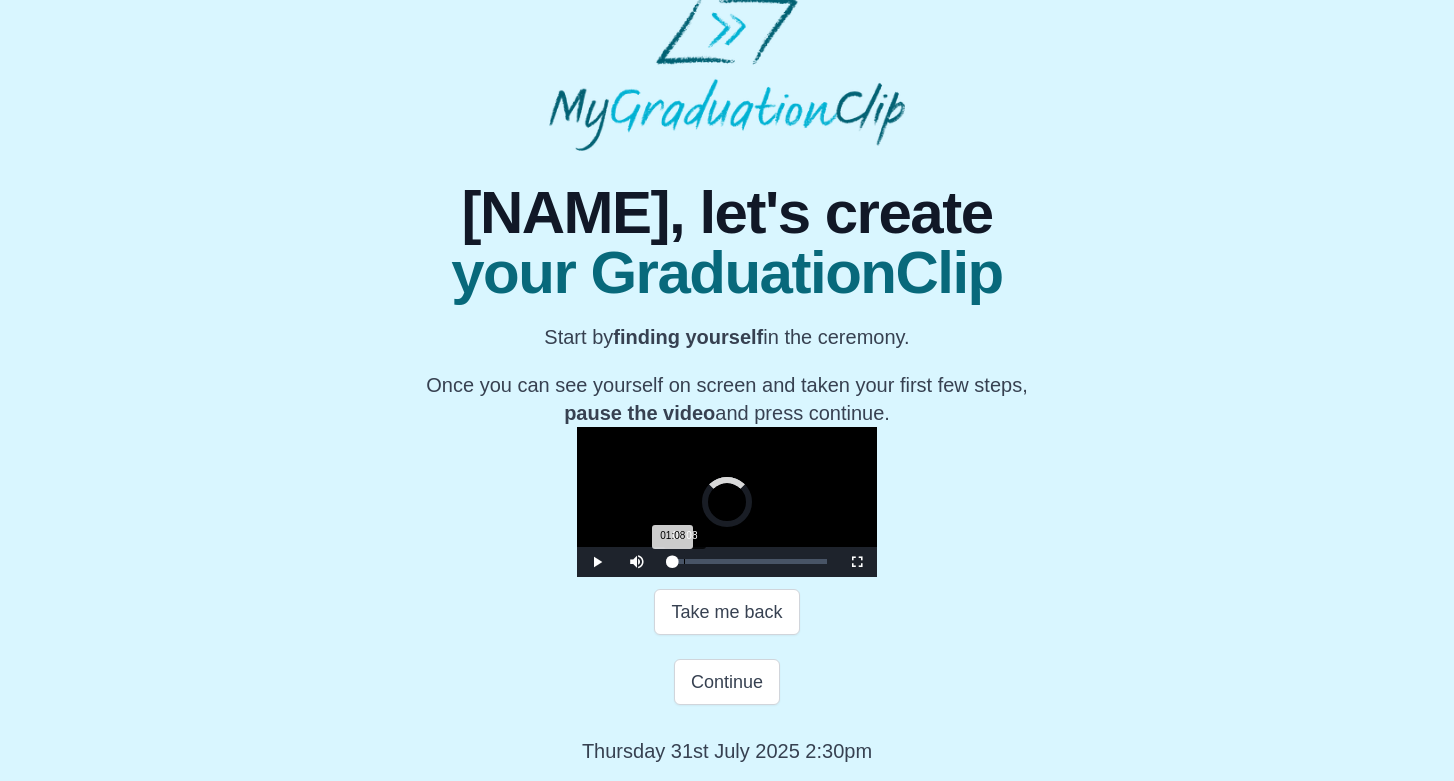 click on "01:08 Progress : 0%" at bounding box center [670, 561] 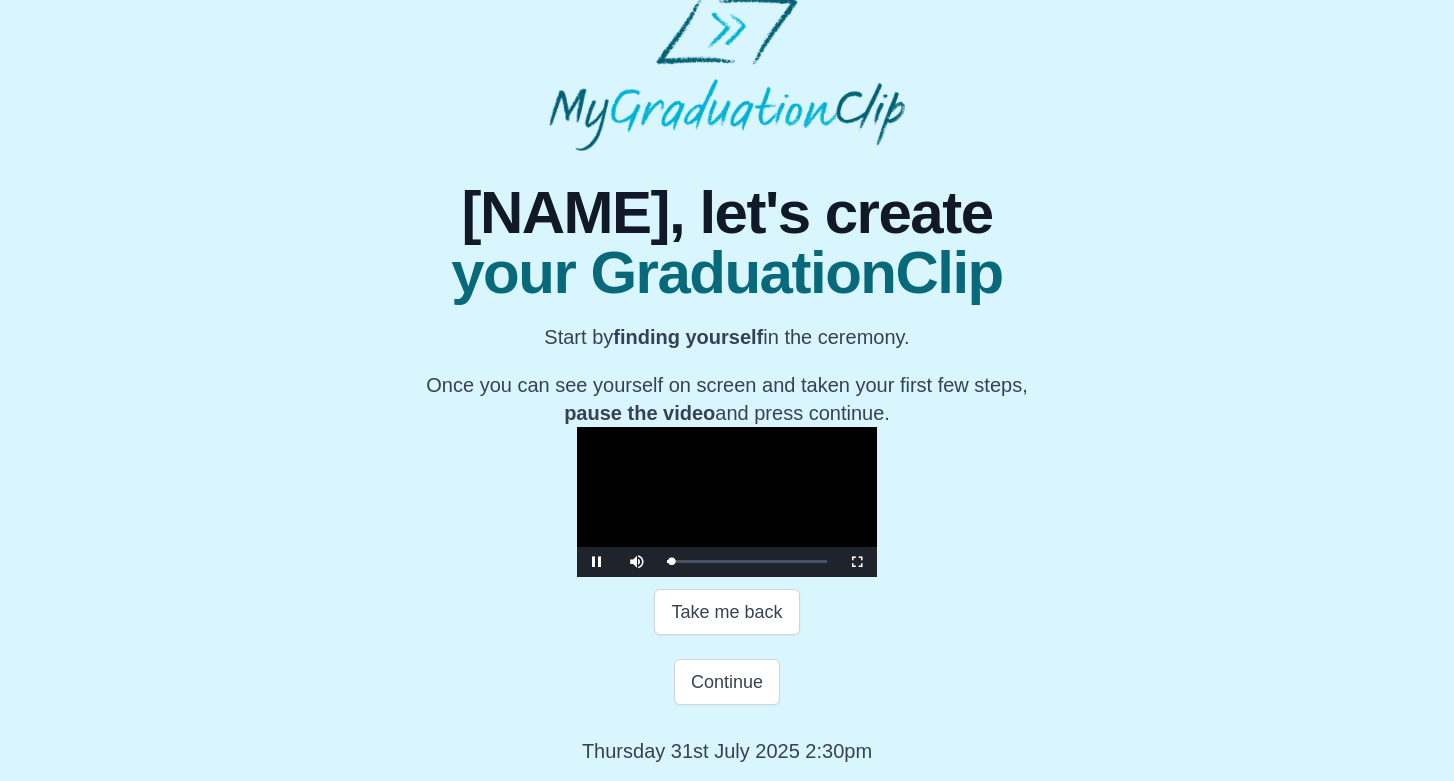 scroll, scrollTop: 279, scrollLeft: 0, axis: vertical 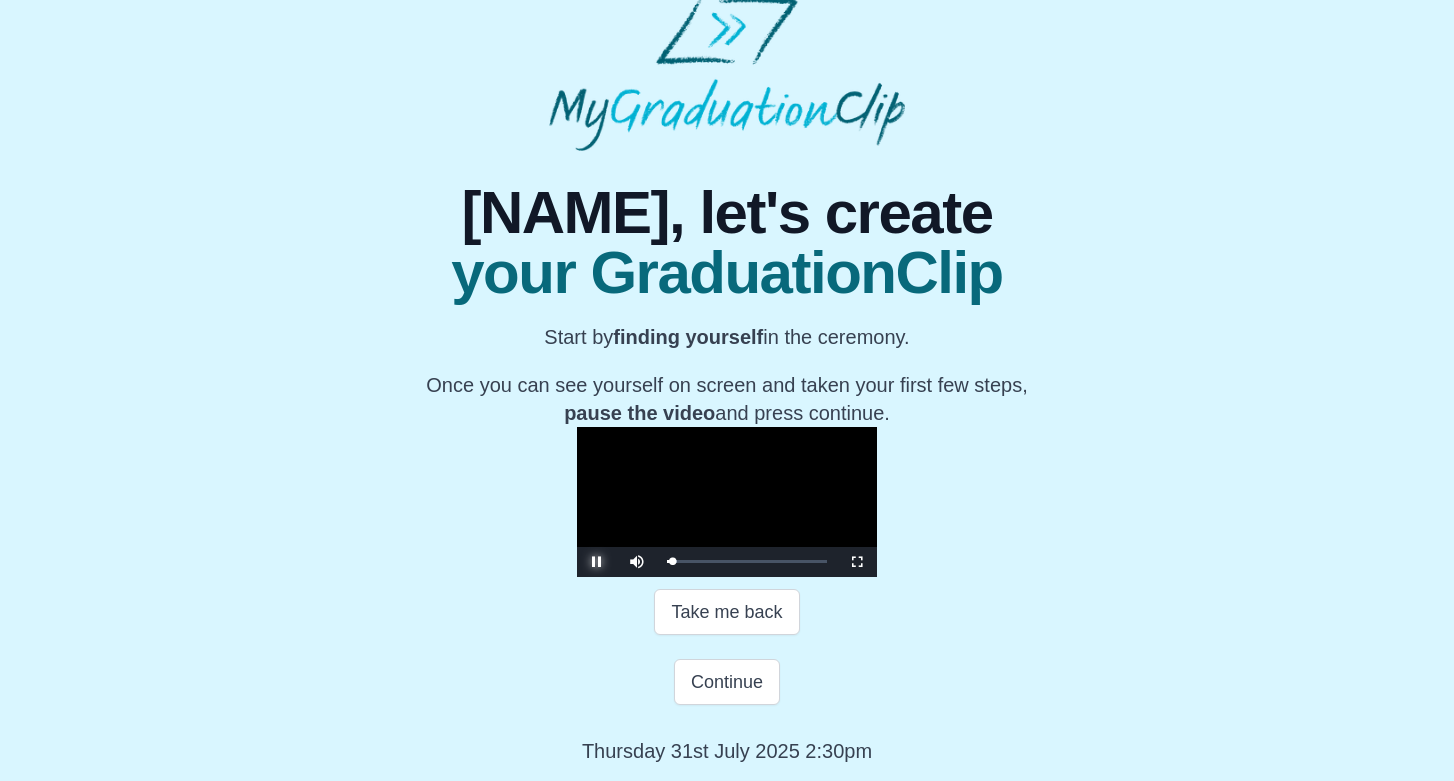 click at bounding box center [597, 562] 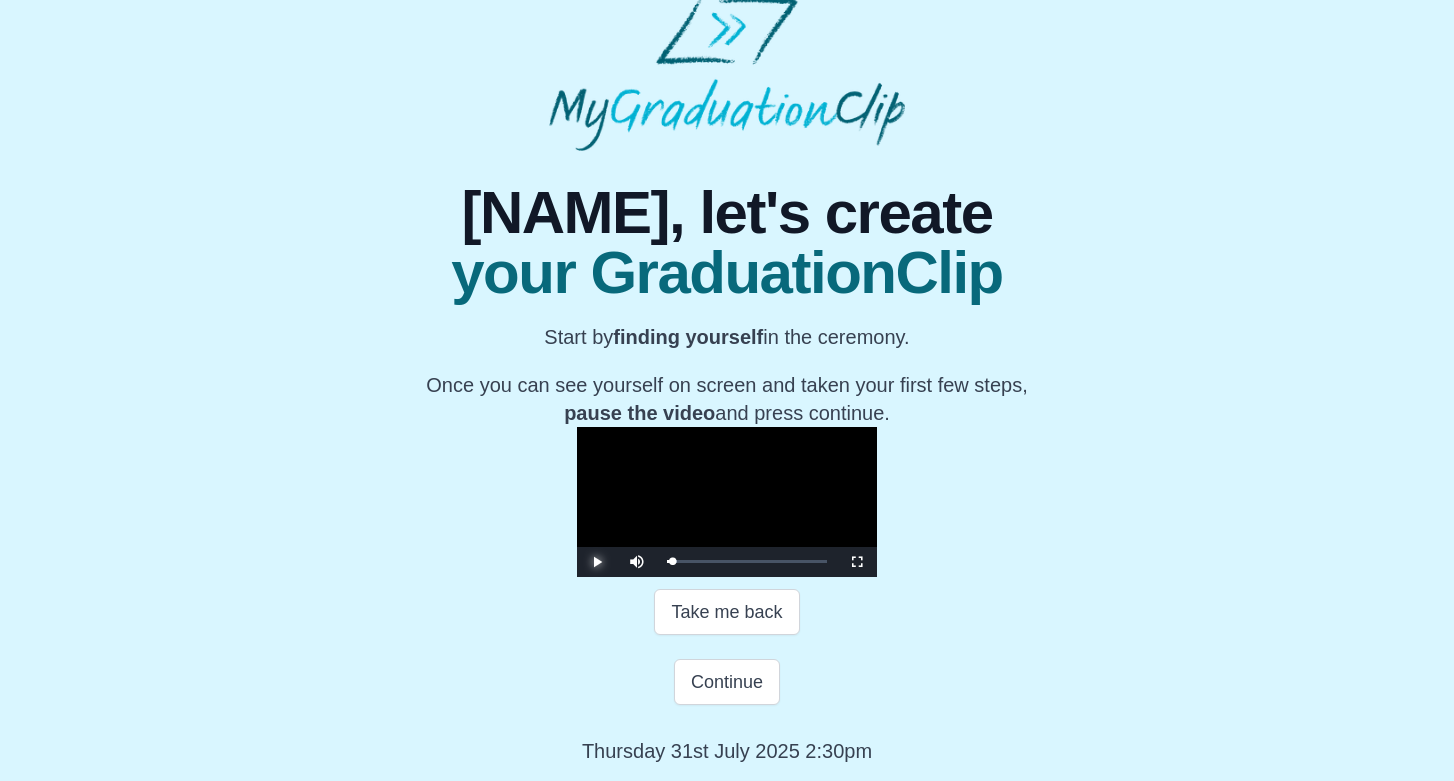 click at bounding box center (597, 562) 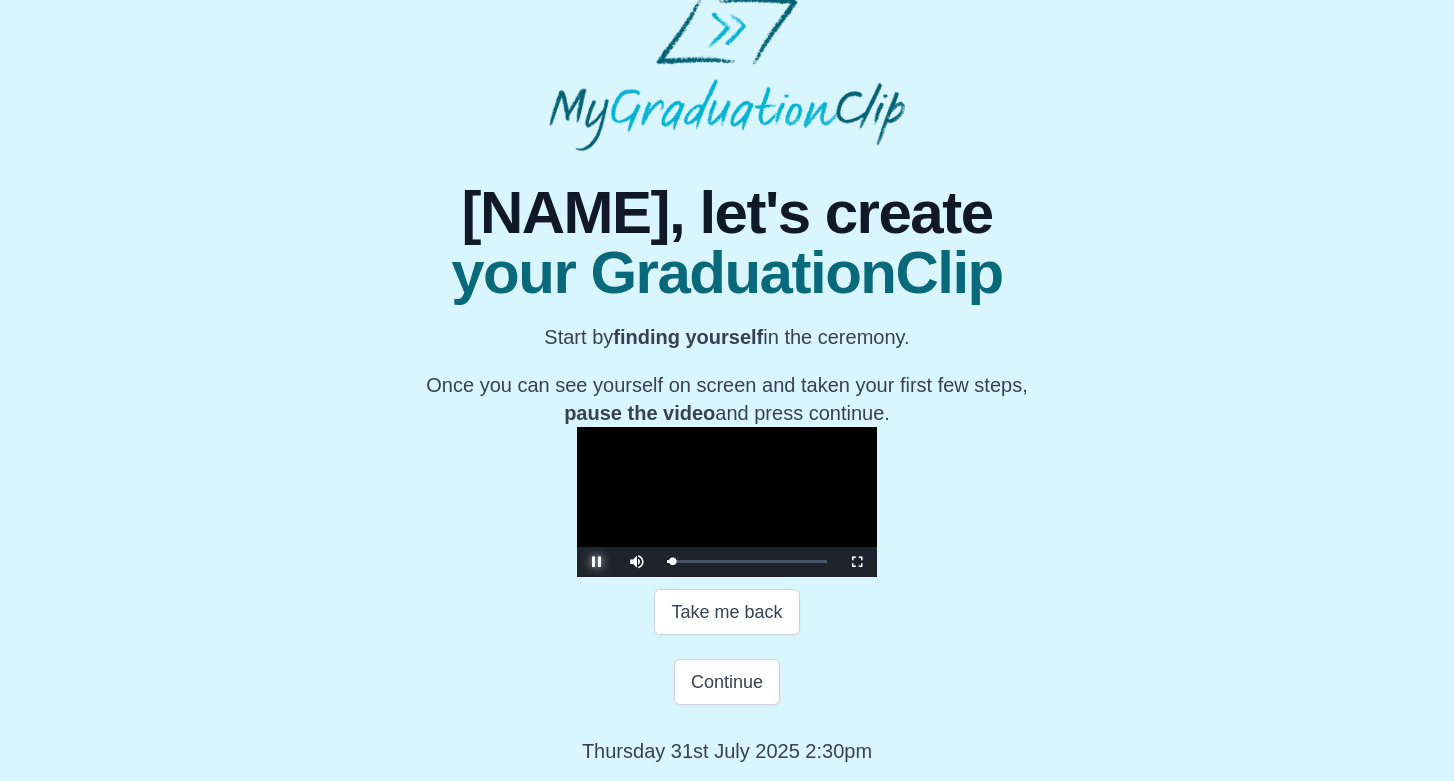 click at bounding box center [597, 562] 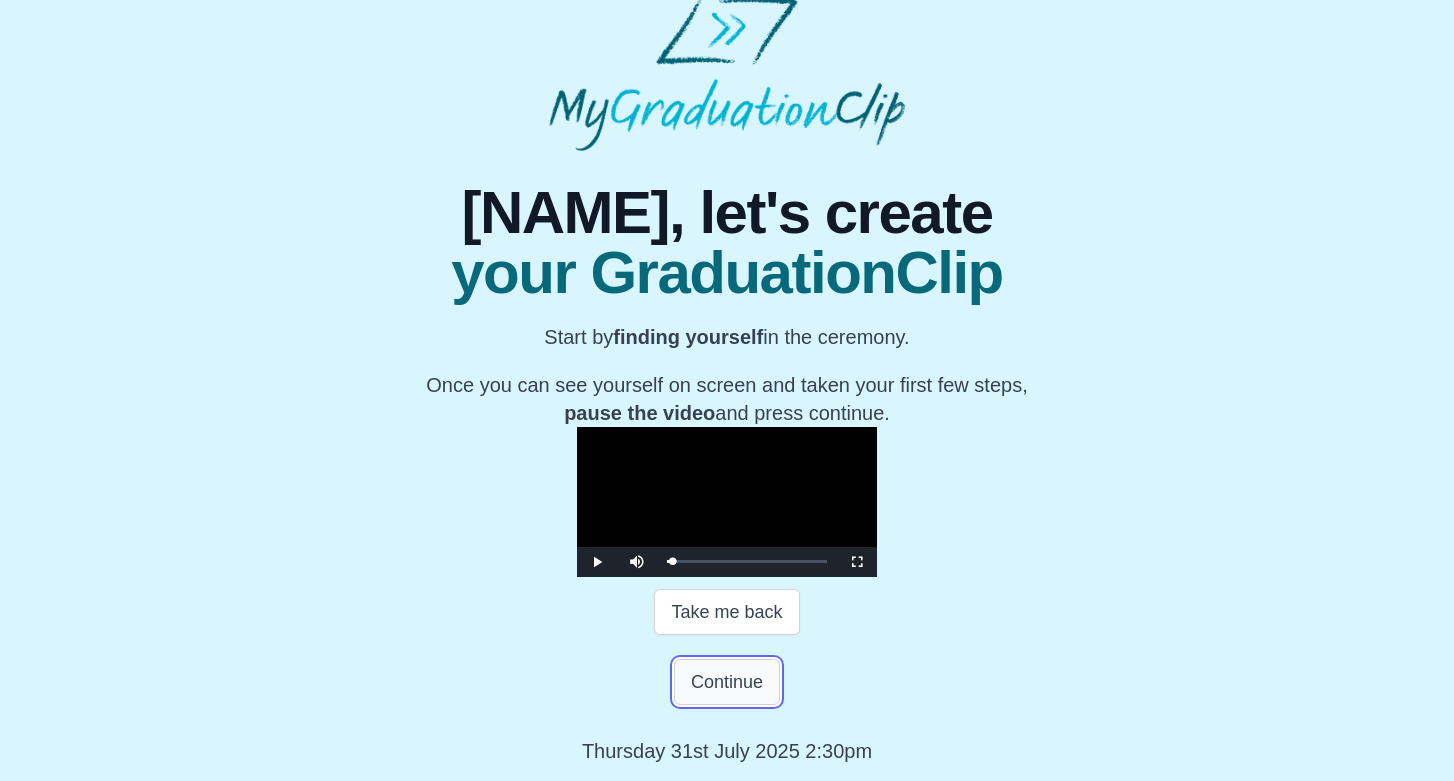click on "Continue" at bounding box center (727, 682) 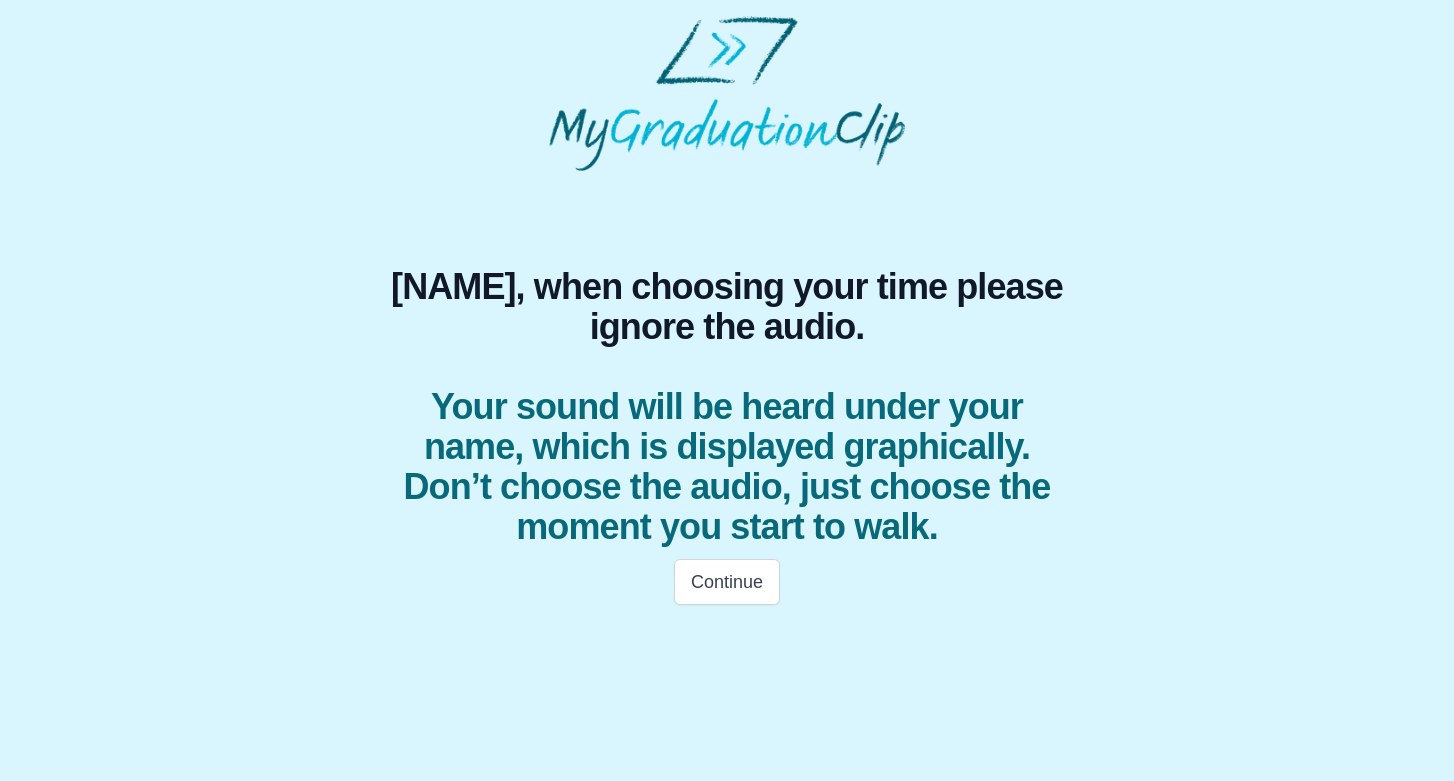 scroll, scrollTop: 0, scrollLeft: 0, axis: both 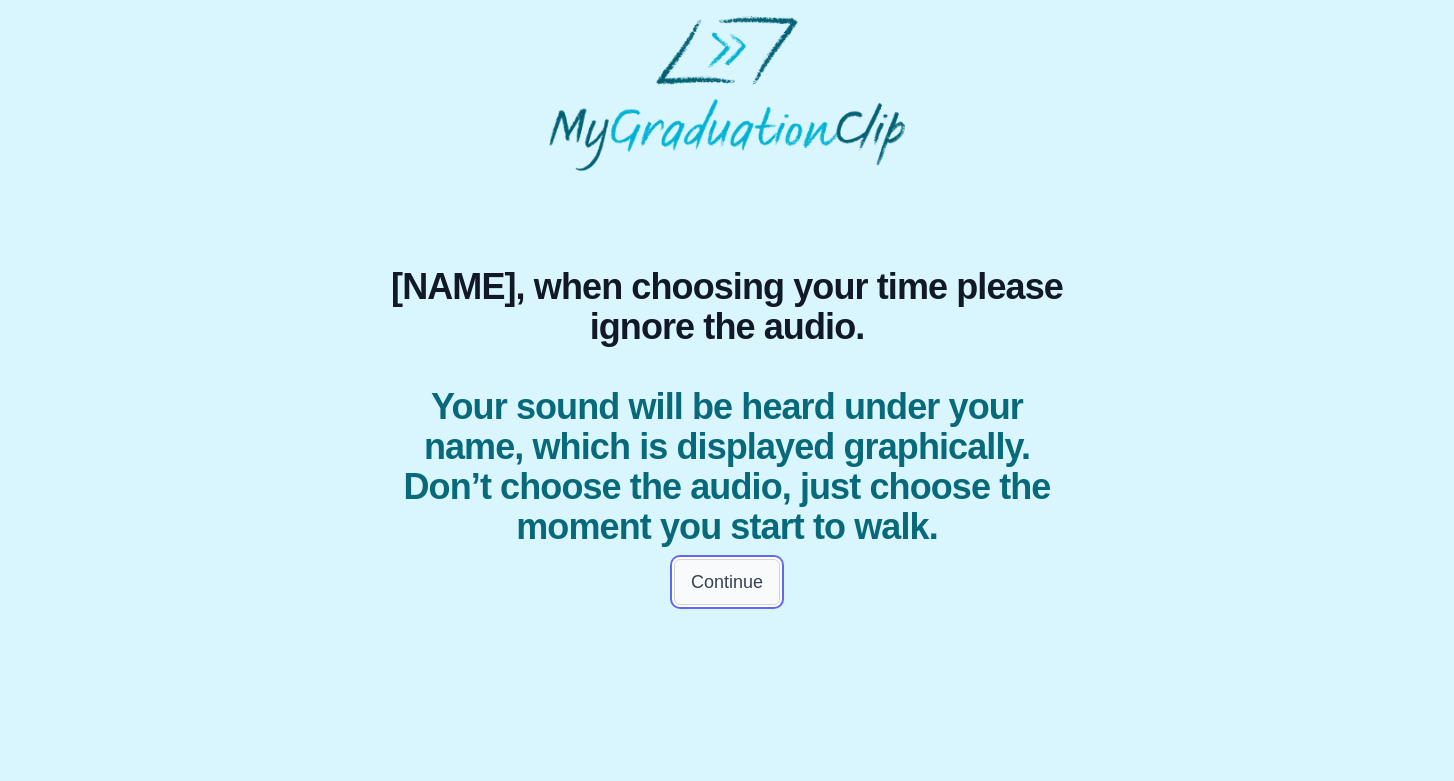 click on "Continue" at bounding box center [727, 582] 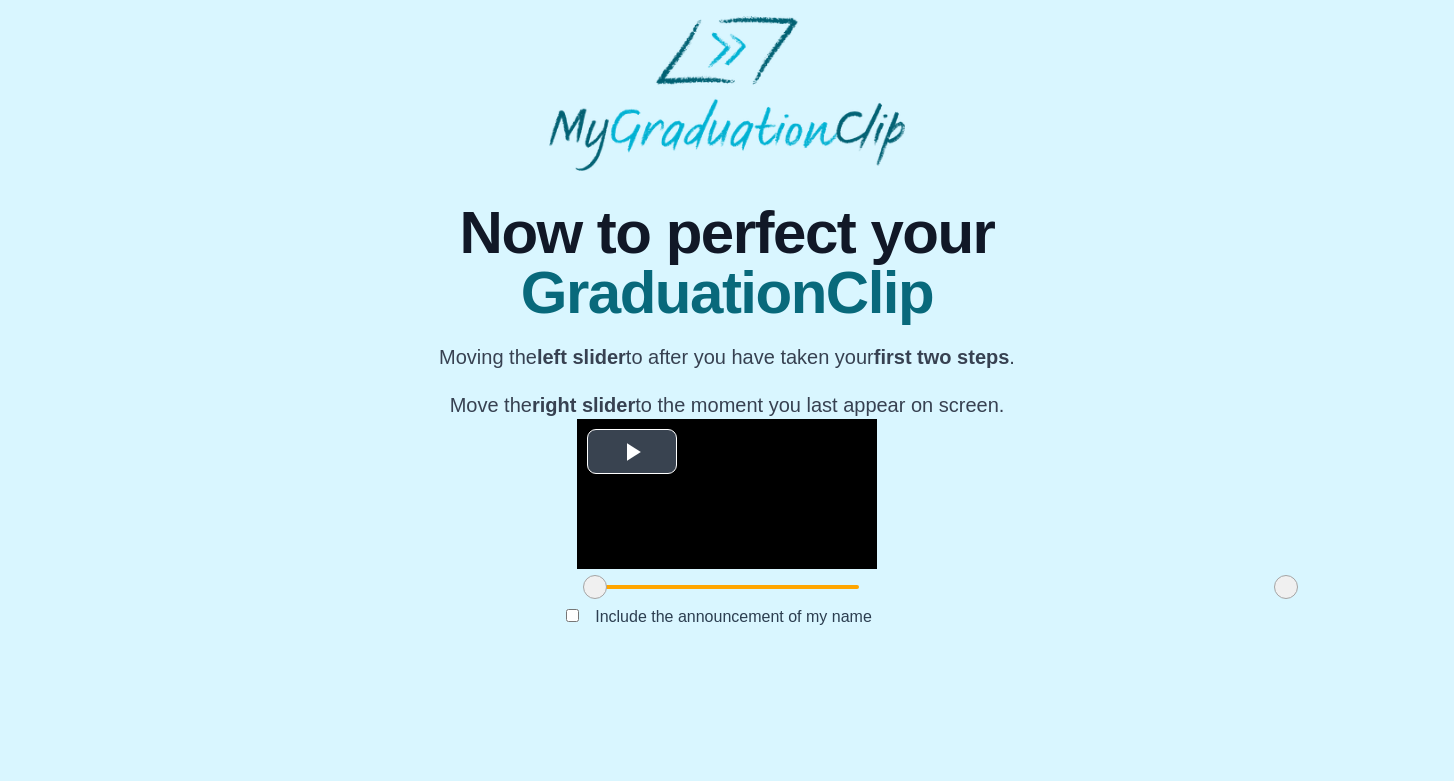scroll, scrollTop: 161, scrollLeft: 0, axis: vertical 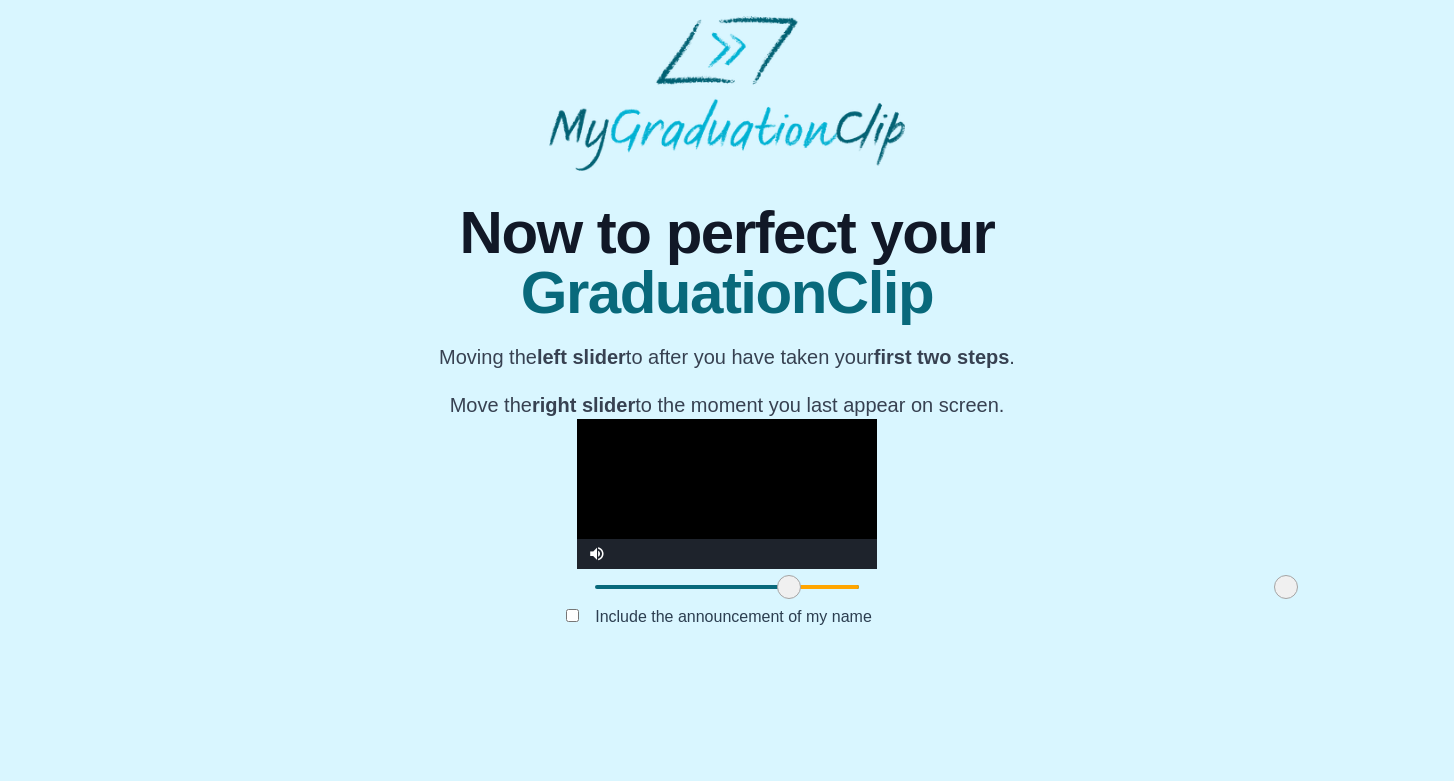 drag, startPoint x: 380, startPoint y: 687, endPoint x: 574, endPoint y: 683, distance: 194.04123 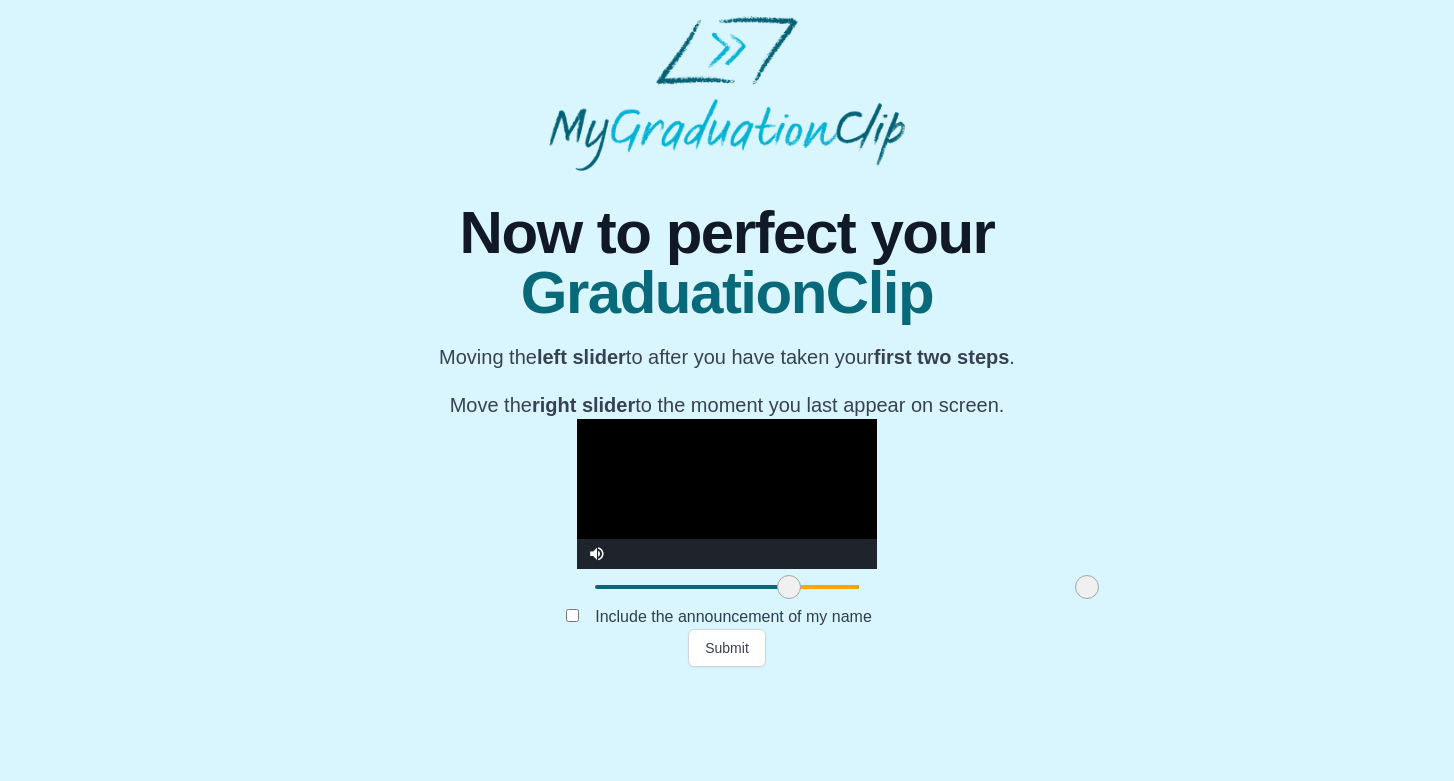 drag, startPoint x: 1073, startPoint y: 679, endPoint x: 874, endPoint y: 677, distance: 199.01006 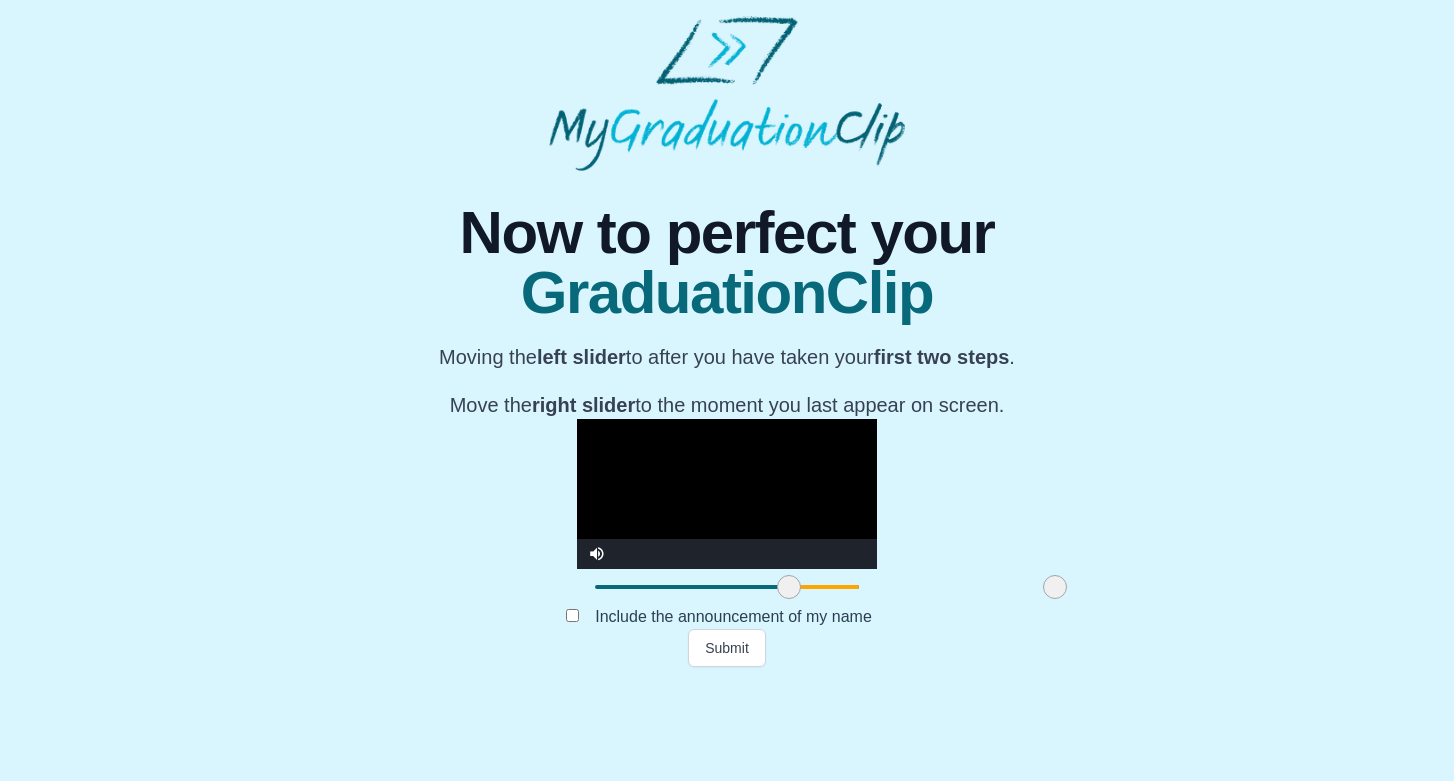 drag, startPoint x: 873, startPoint y: 685, endPoint x: 841, endPoint y: 687, distance: 32.06244 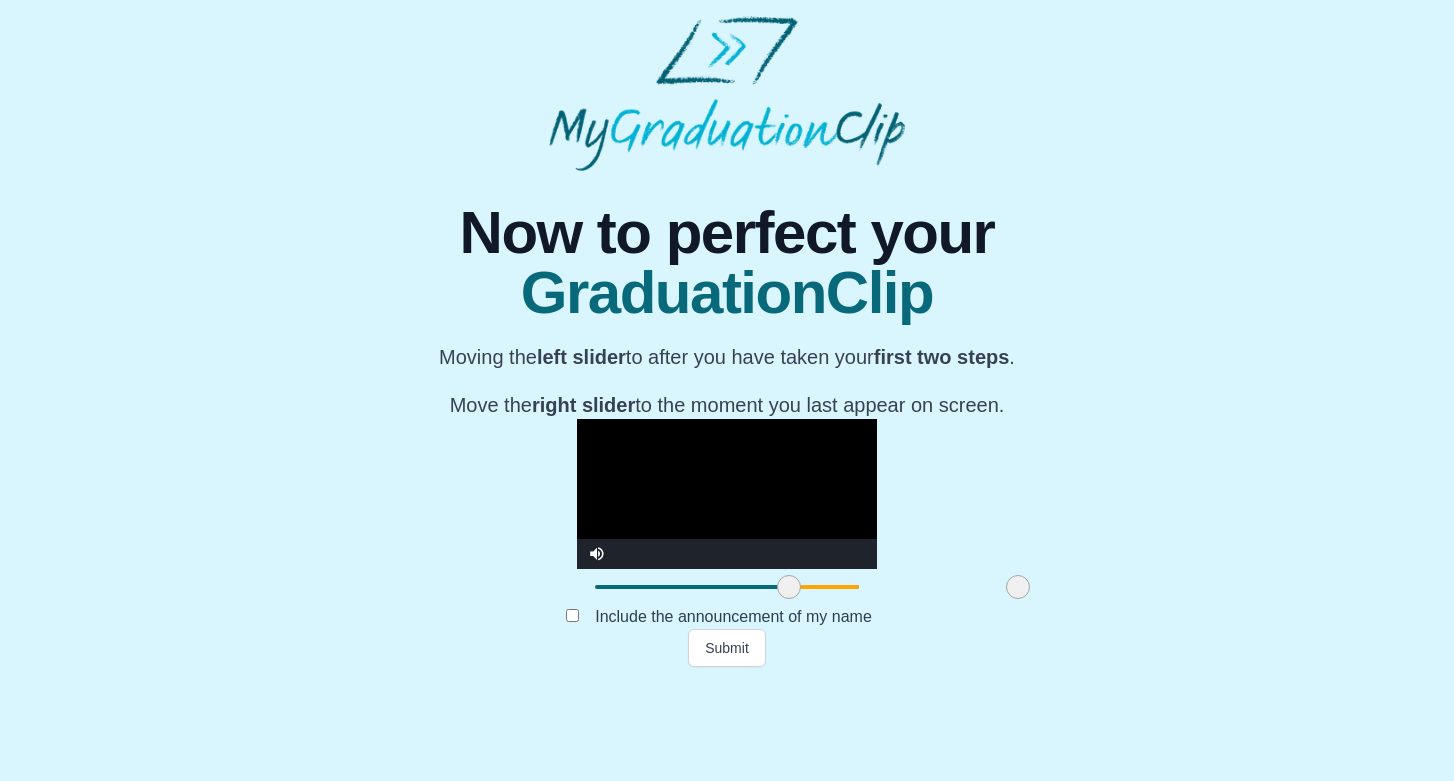 drag, startPoint x: 839, startPoint y: 678, endPoint x: 802, endPoint y: 680, distance: 37.054016 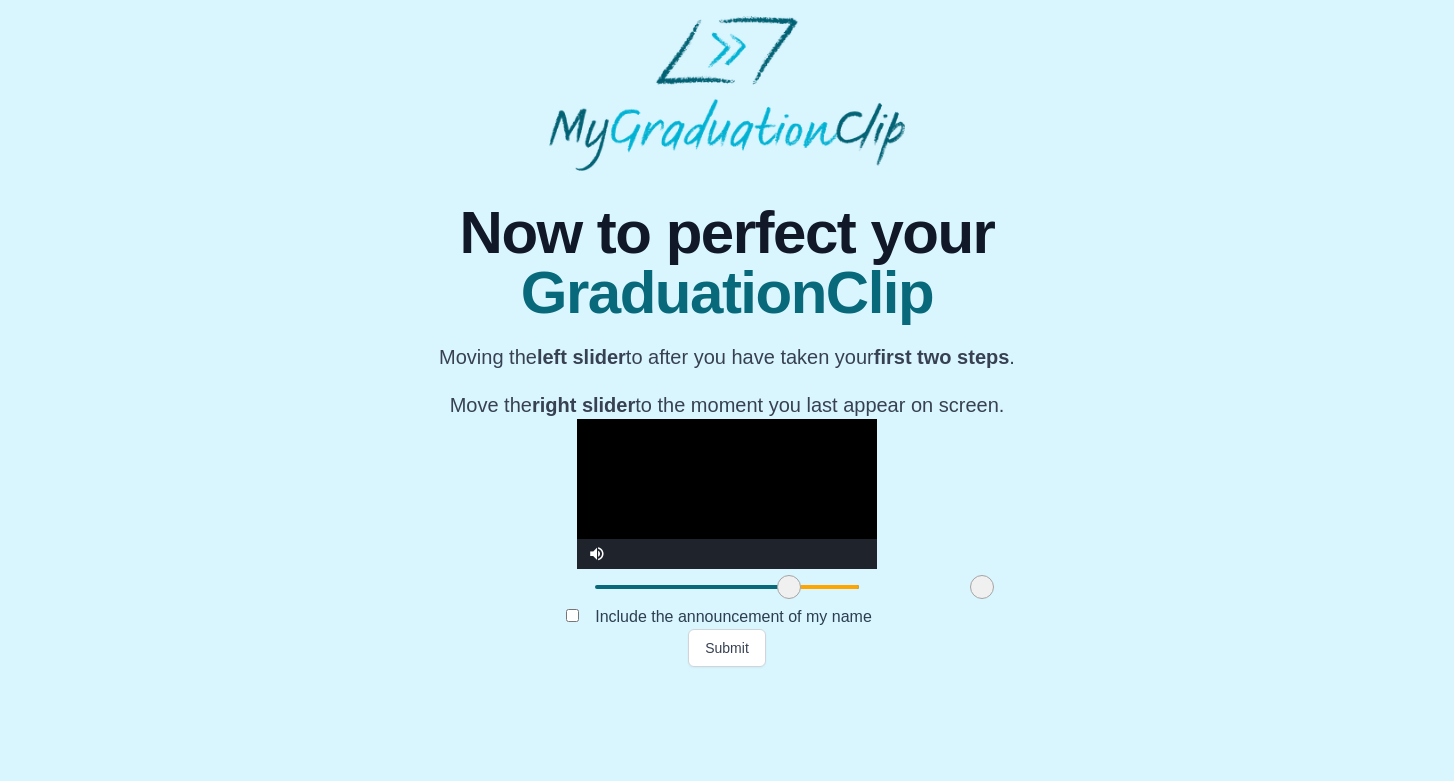 drag, startPoint x: 797, startPoint y: 682, endPoint x: 761, endPoint y: 682, distance: 36 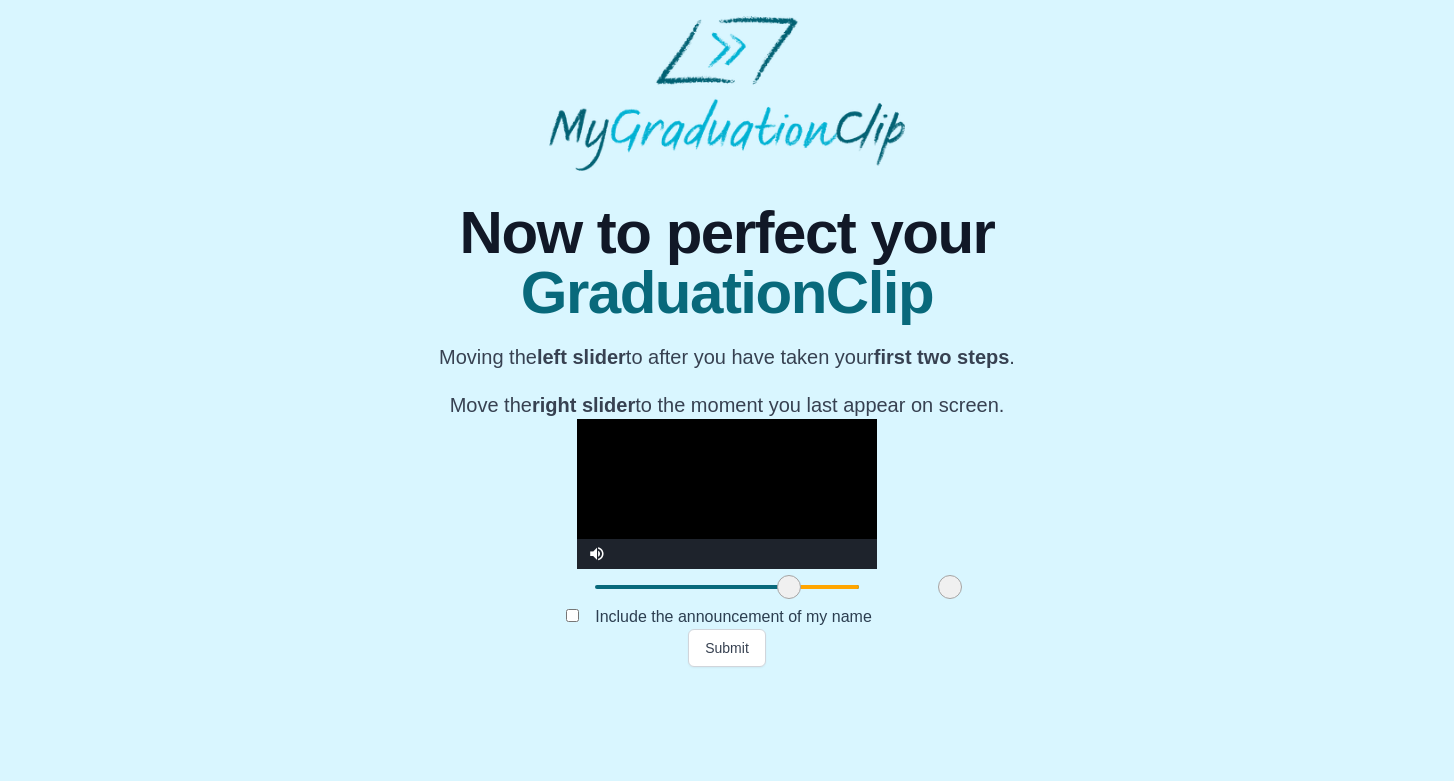 drag, startPoint x: 768, startPoint y: 687, endPoint x: 736, endPoint y: 687, distance: 32 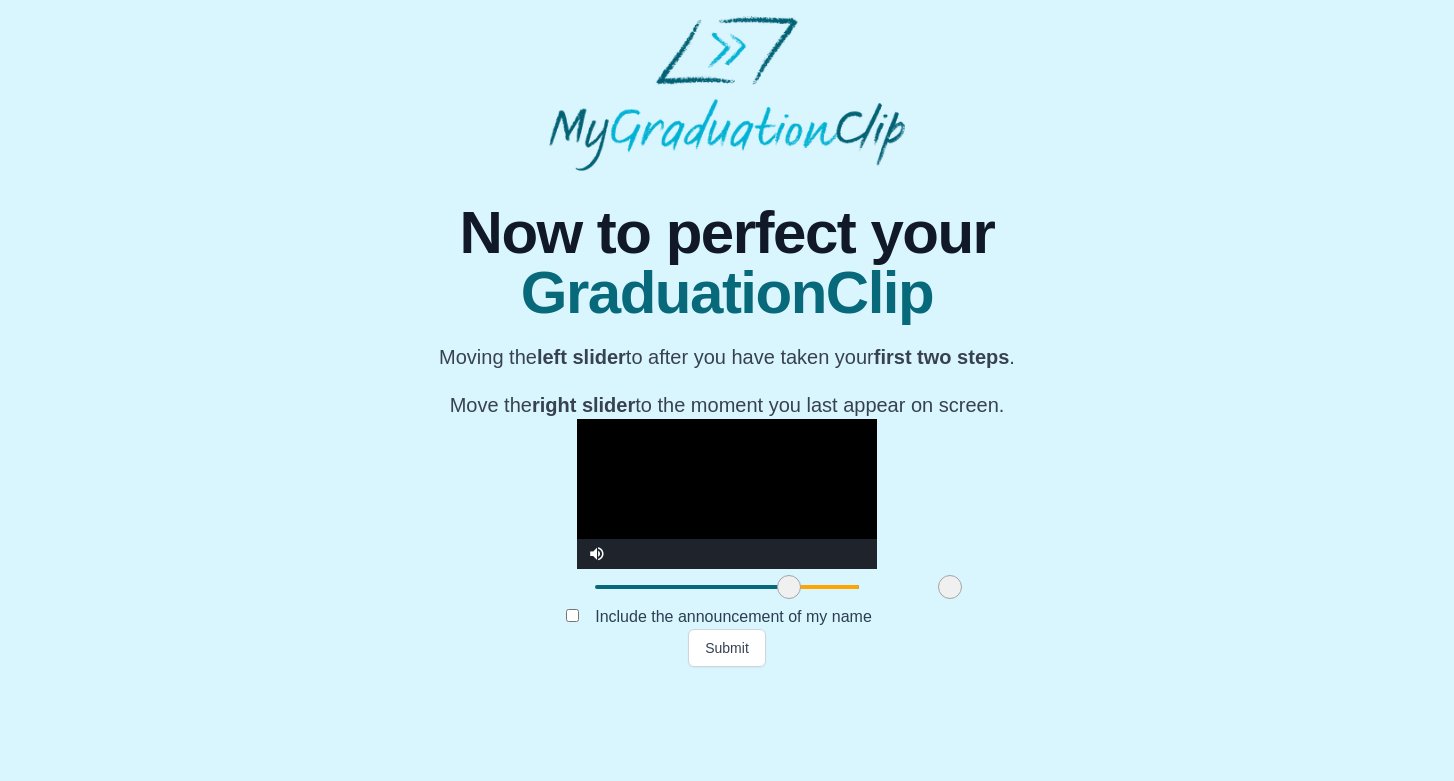 click at bounding box center (869, 587) 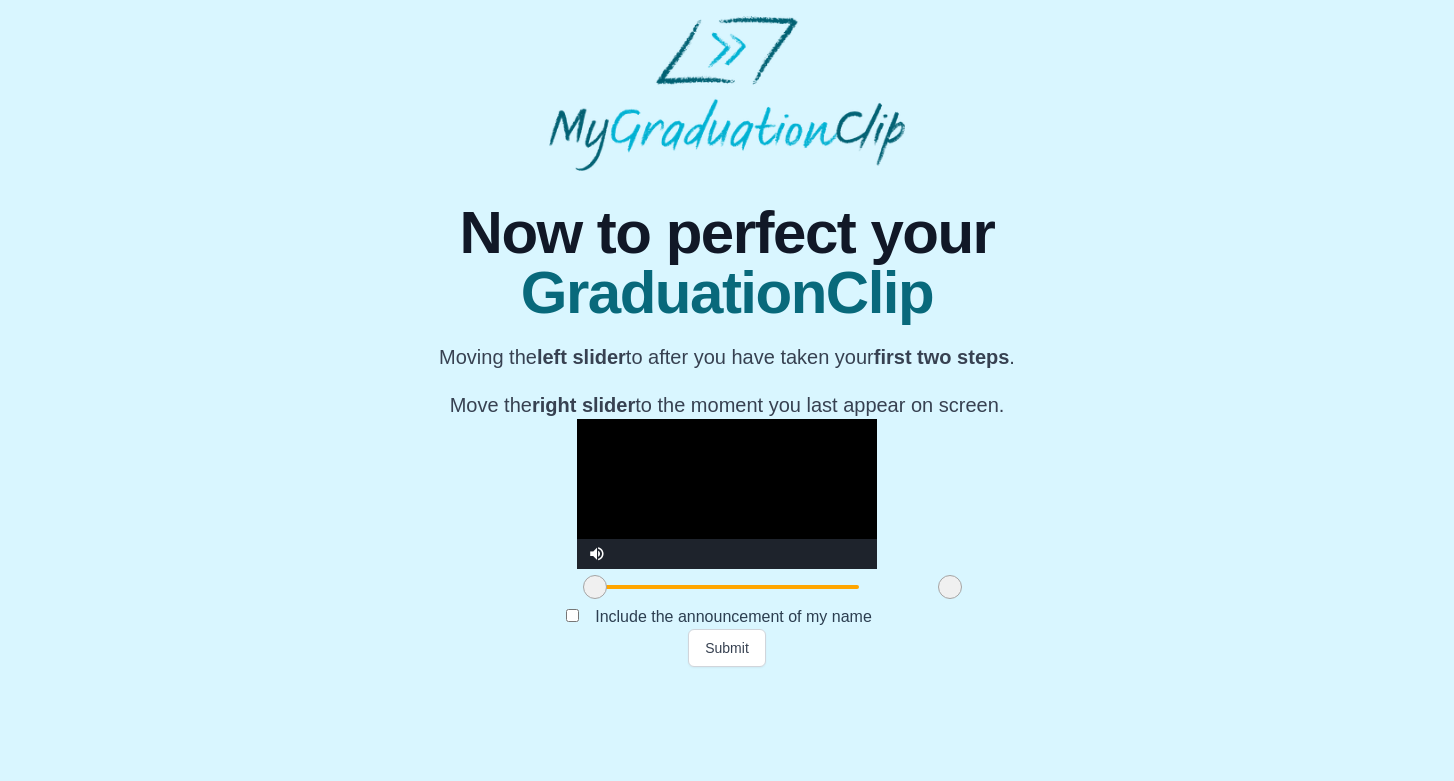 drag, startPoint x: 578, startPoint y: 683, endPoint x: 363, endPoint y: 678, distance: 215.05814 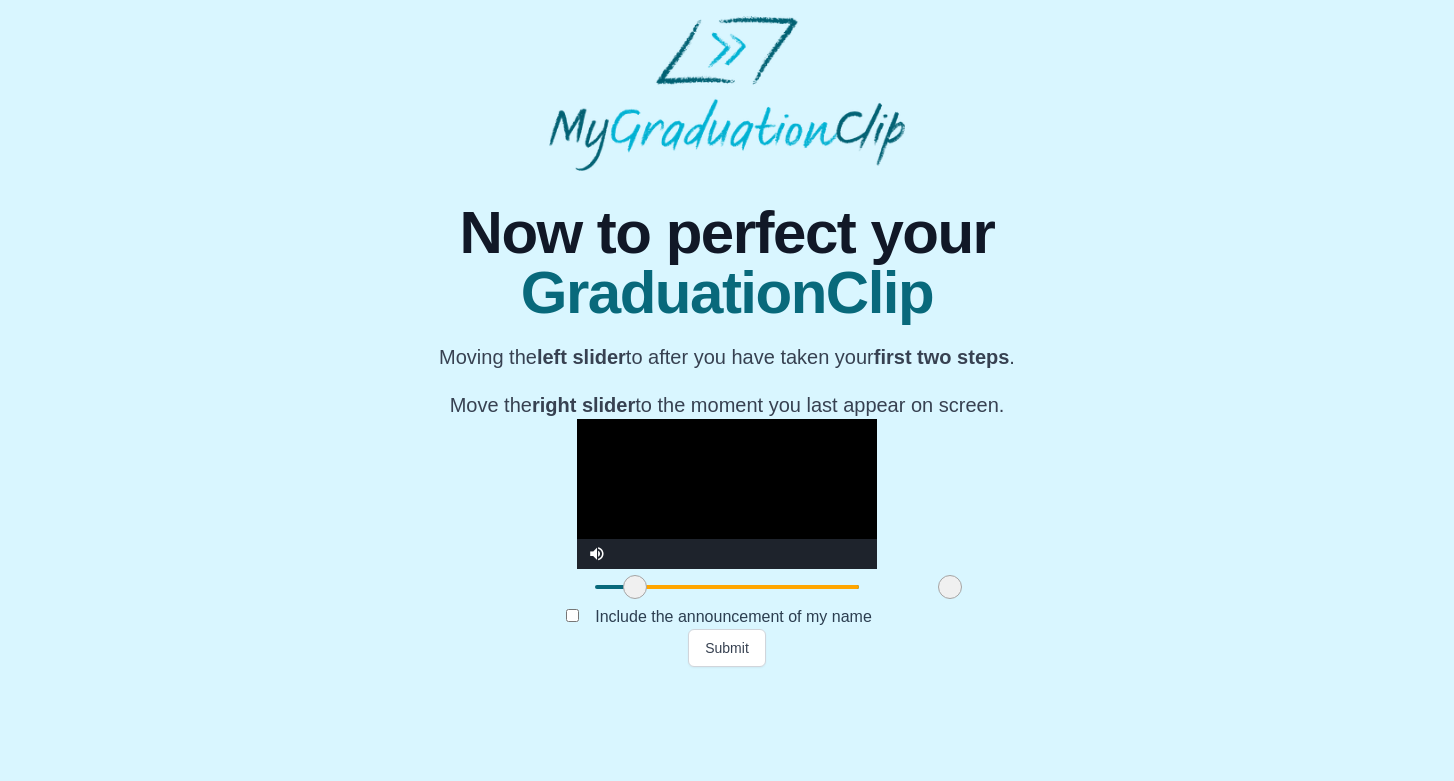 drag, startPoint x: 379, startPoint y: 687, endPoint x: 403, endPoint y: 676, distance: 26.400757 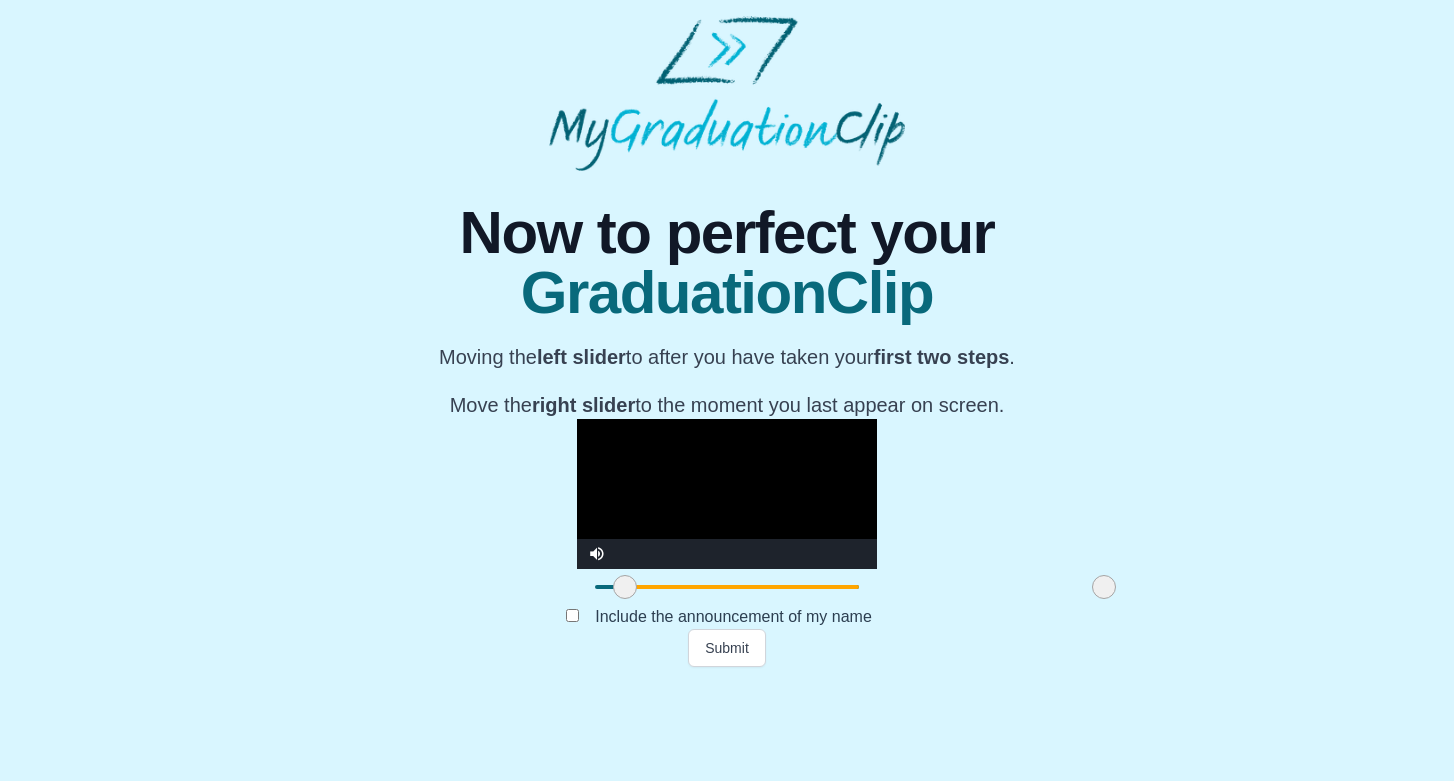 drag, startPoint x: 736, startPoint y: 687, endPoint x: 888, endPoint y: 671, distance: 152.83978 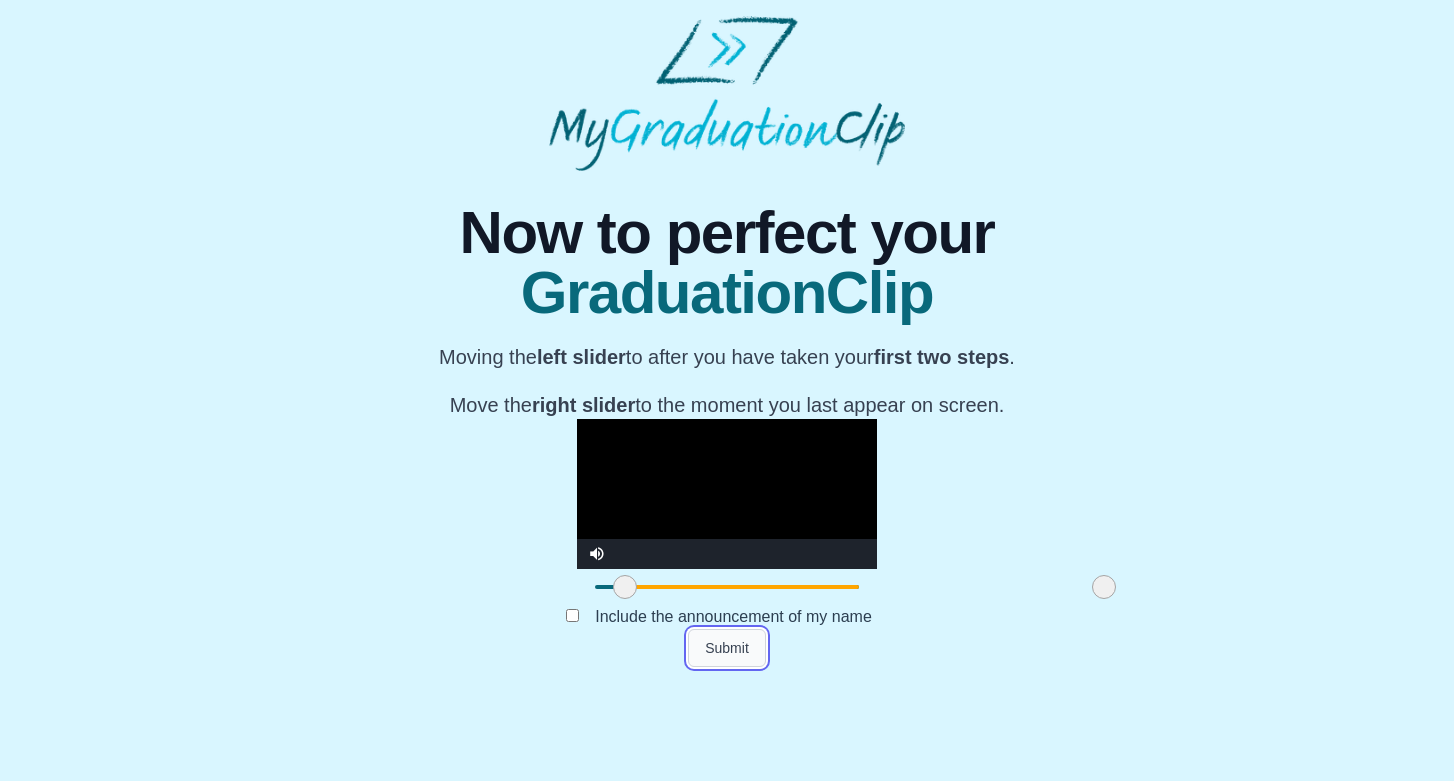 click on "Submit" at bounding box center (727, 648) 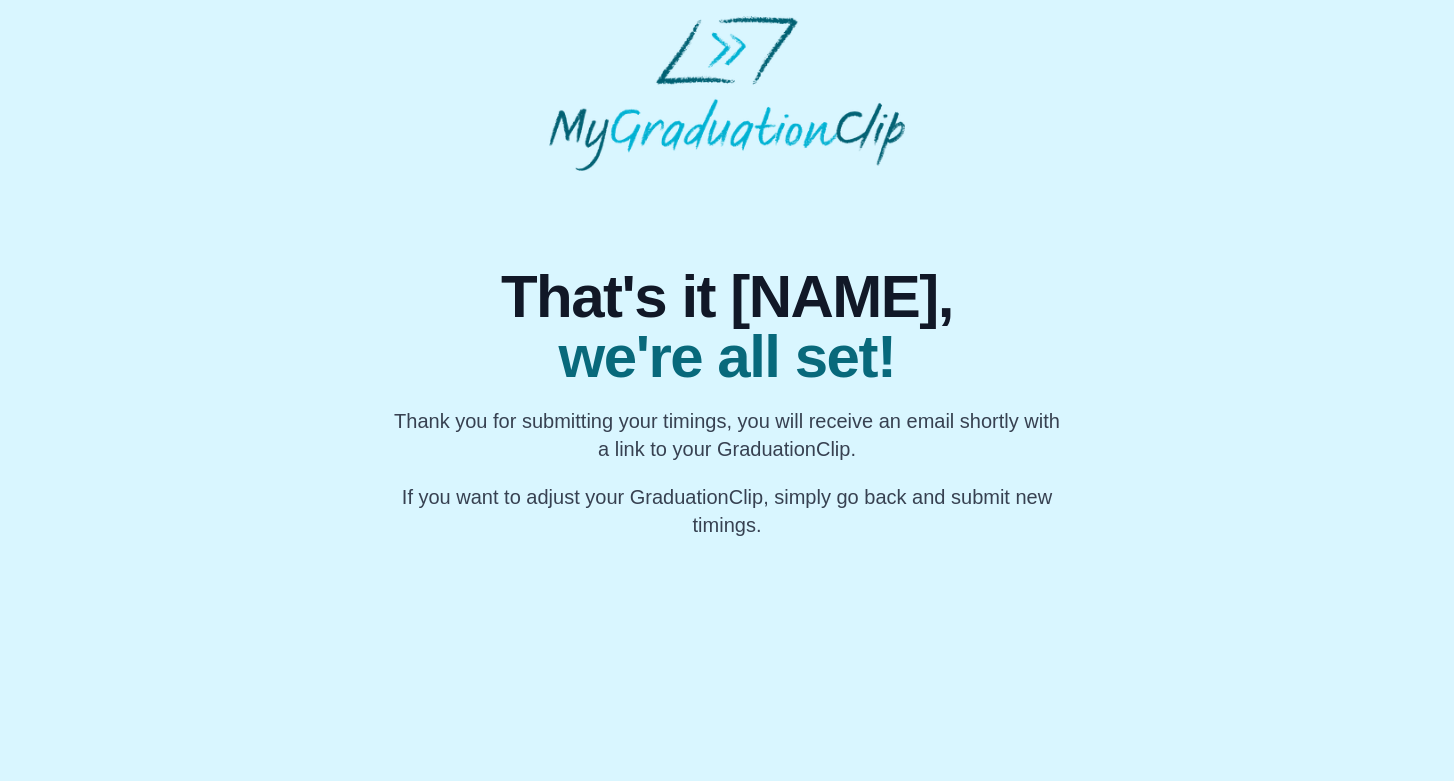 scroll, scrollTop: 0, scrollLeft: 0, axis: both 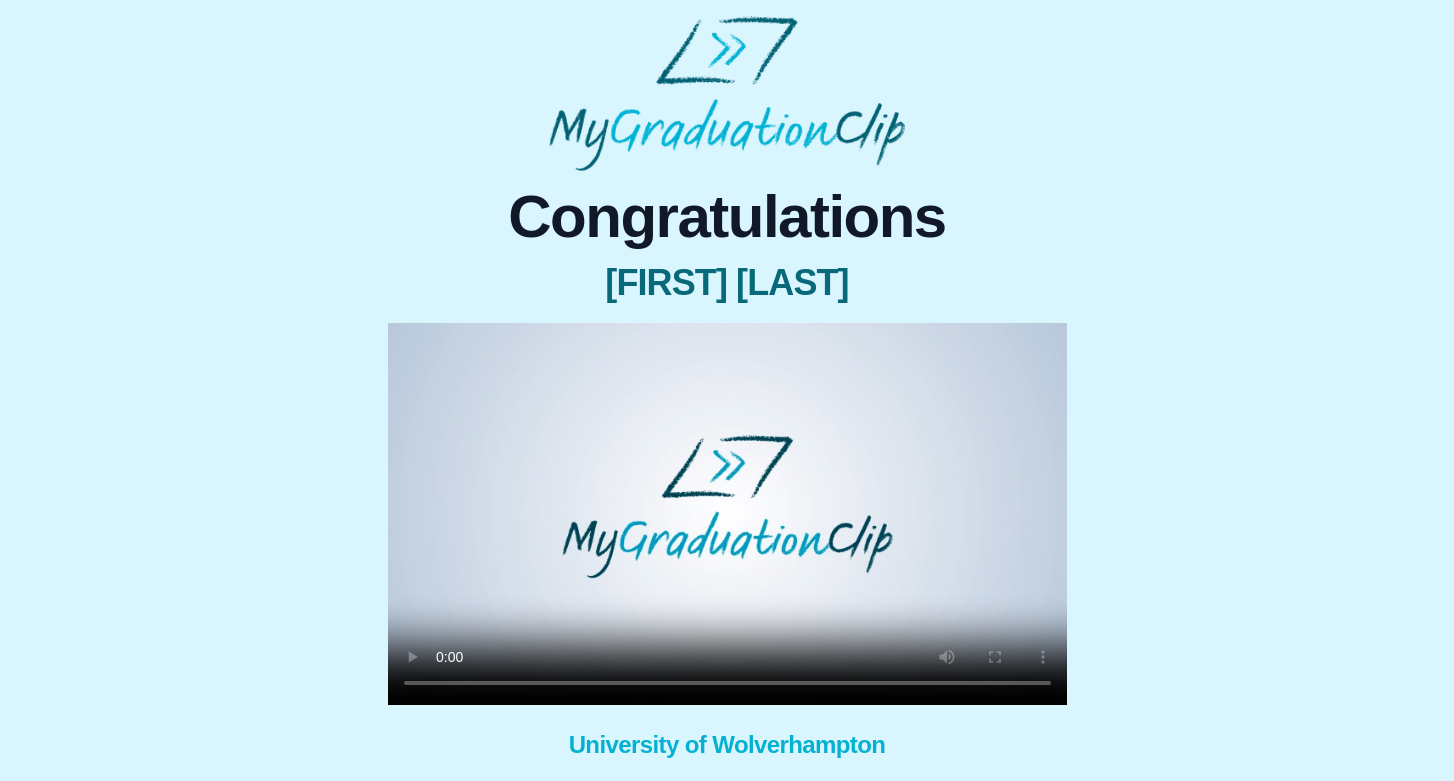 click on "Congratulations TEMITOPE OPEMIPO ADEYELU × Share your GraduationClip now! WhatsApp LinkedIn Facebook Twitter WeChat Share × Why not also get the Full Length Graduation film? Get the full ceremony film! University of Wolverhampton WhatsApp LinkedIn Facebook Twitter WeChat Share  Download my GraduationClip   Refer a friend   Help me - FAQs!" at bounding box center (727, 541) 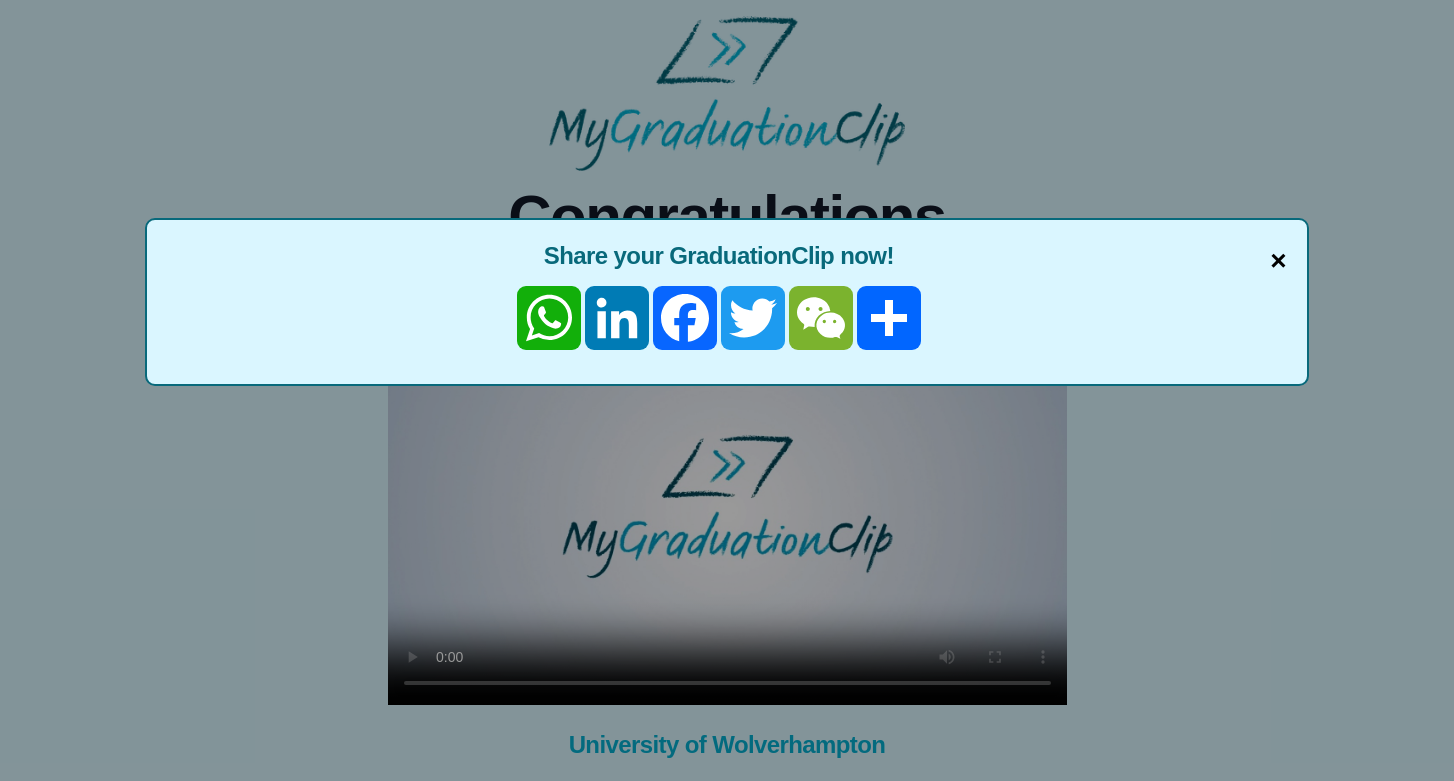 click on "×" at bounding box center (1278, 261) 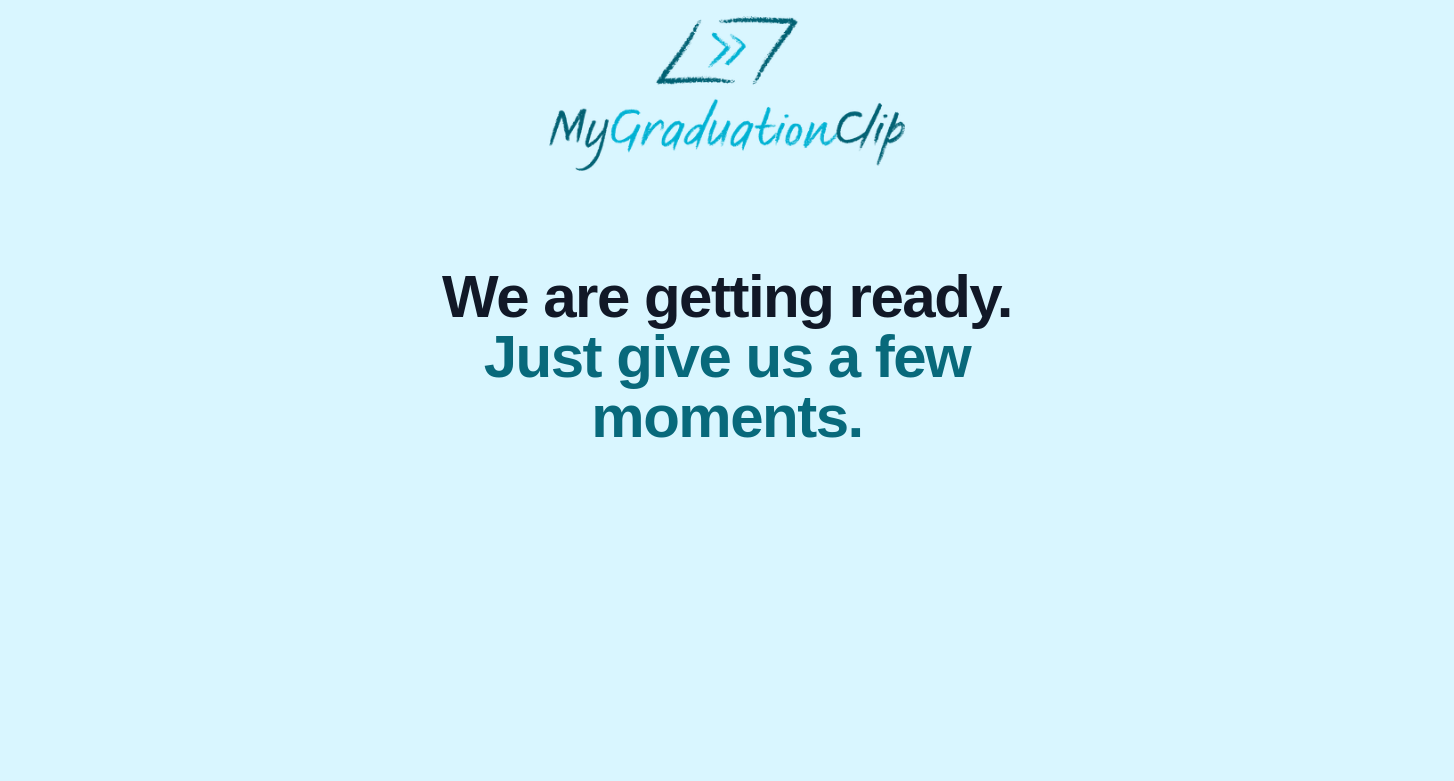 scroll, scrollTop: 0, scrollLeft: 0, axis: both 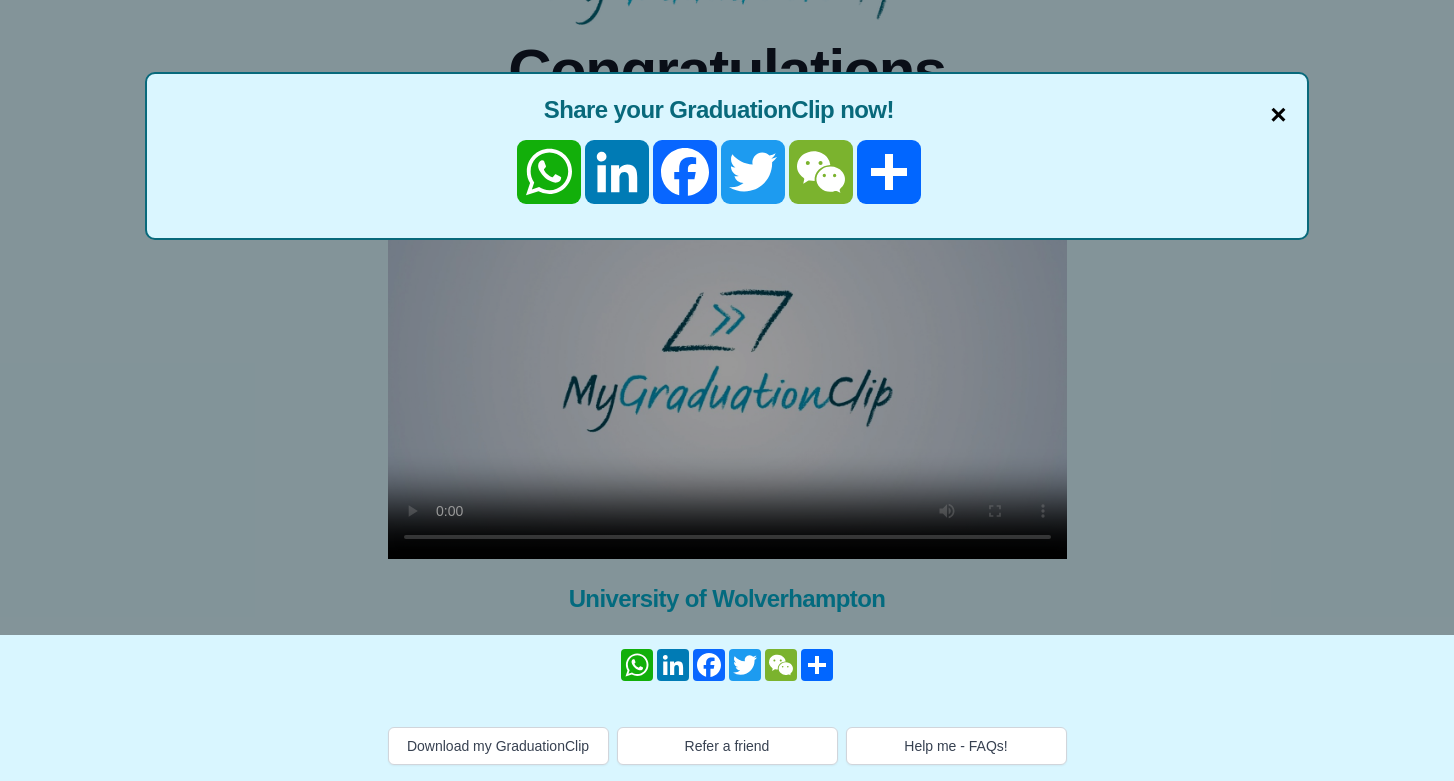 click on "×" at bounding box center (1278, 115) 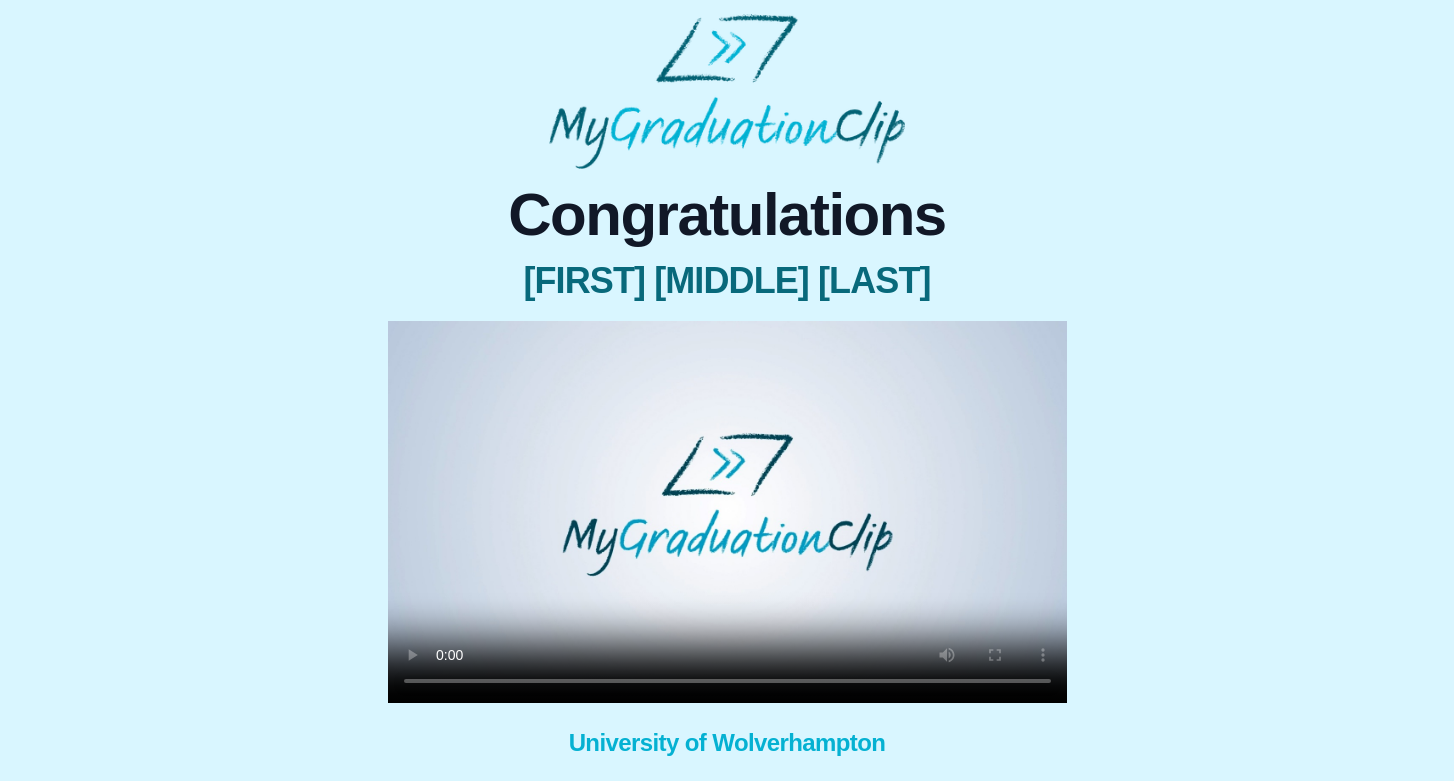 scroll, scrollTop: 0, scrollLeft: 0, axis: both 